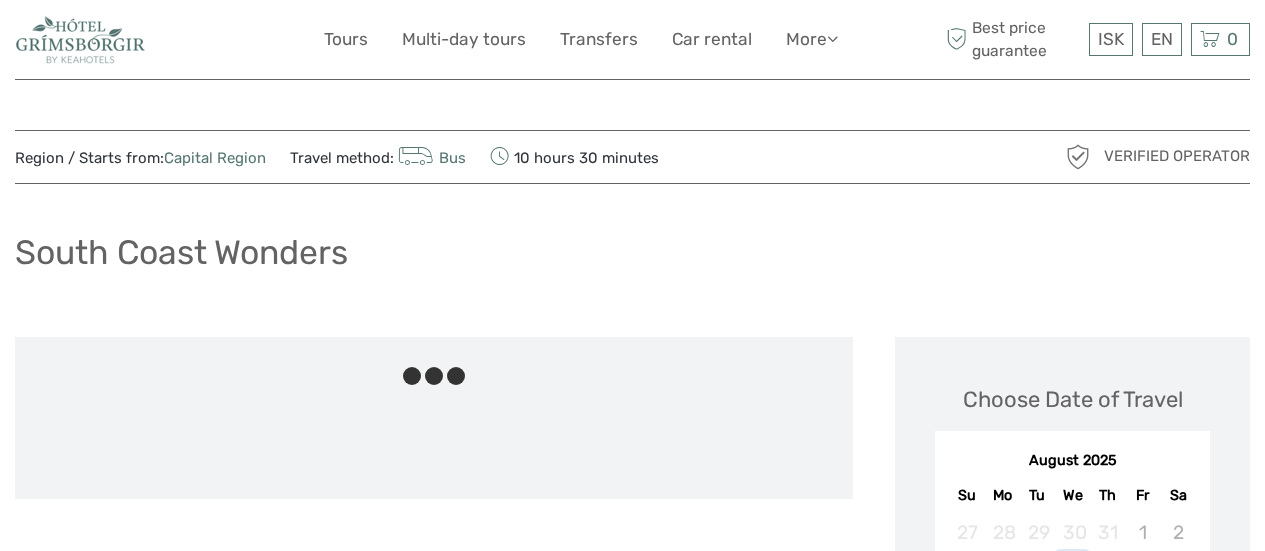 scroll, scrollTop: 0, scrollLeft: 0, axis: both 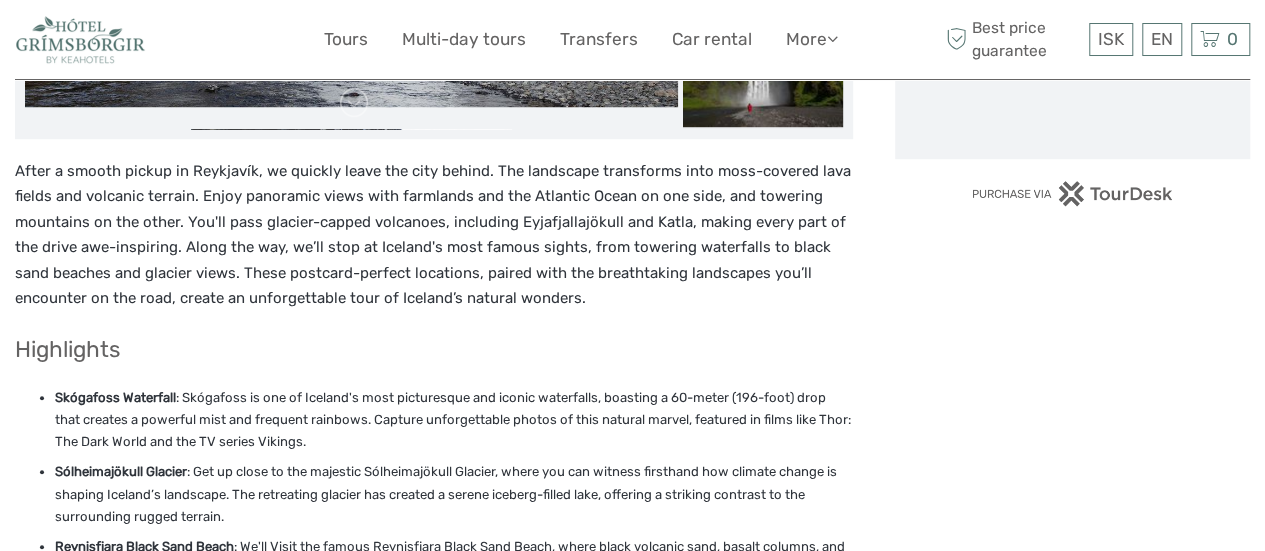 drag, startPoint x: 656, startPoint y: 378, endPoint x: 518, endPoint y: 327, distance: 147.12239 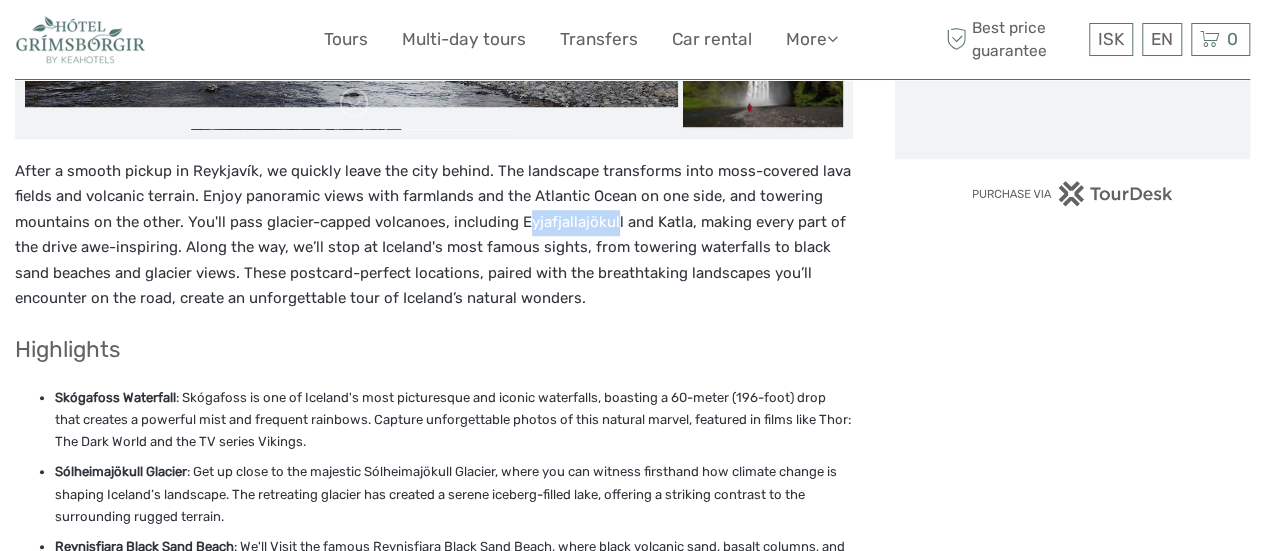 drag, startPoint x: 595, startPoint y: 221, endPoint x: 613, endPoint y: 225, distance: 18.439089 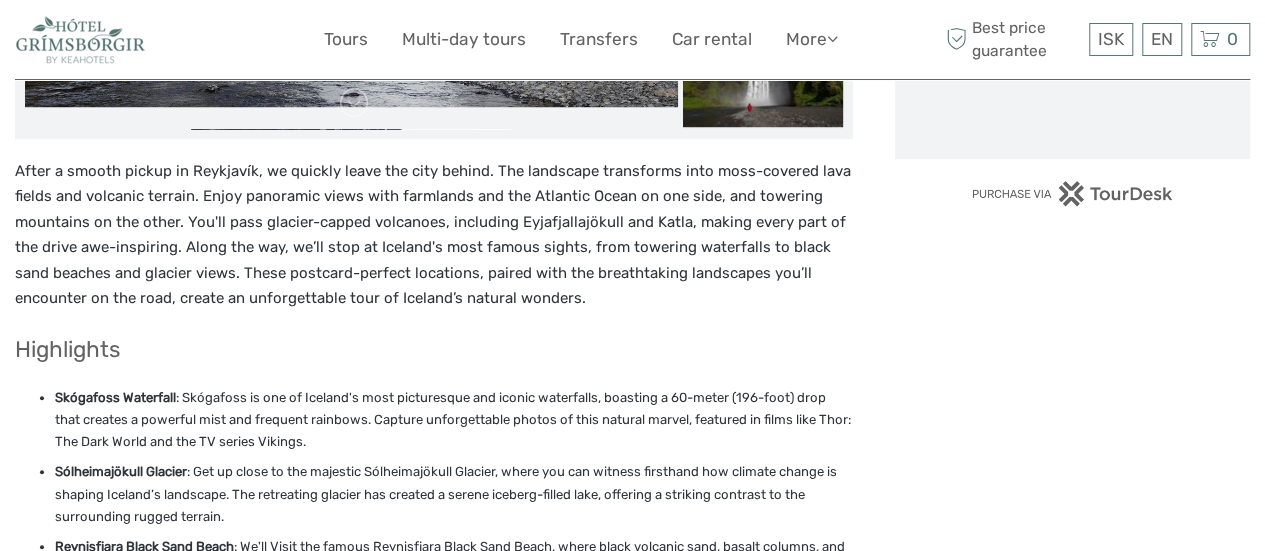 click on "After a smooth pickup in Reykjavík, we quickly leave the city behind. The landscape transforms into moss-covered lava fields and volcanic terrain. Enjoy panoramic views with farmlands and the Atlantic Ocean on one side, and towering mountains on the other. You'll pass glacier-capped volcanoes, including Eyjafjallajökull and Katla, making every part of the drive awe-inspiring. Along the way, we’ll stop at Iceland's most famous sights, from towering waterfalls to black sand beaches and glacier views. These postcard-perfect locations, paired with the breathtaking landscapes you’ll encounter on the road, create an unforgettable tour of Iceland’s natural wonders." at bounding box center [434, 235] 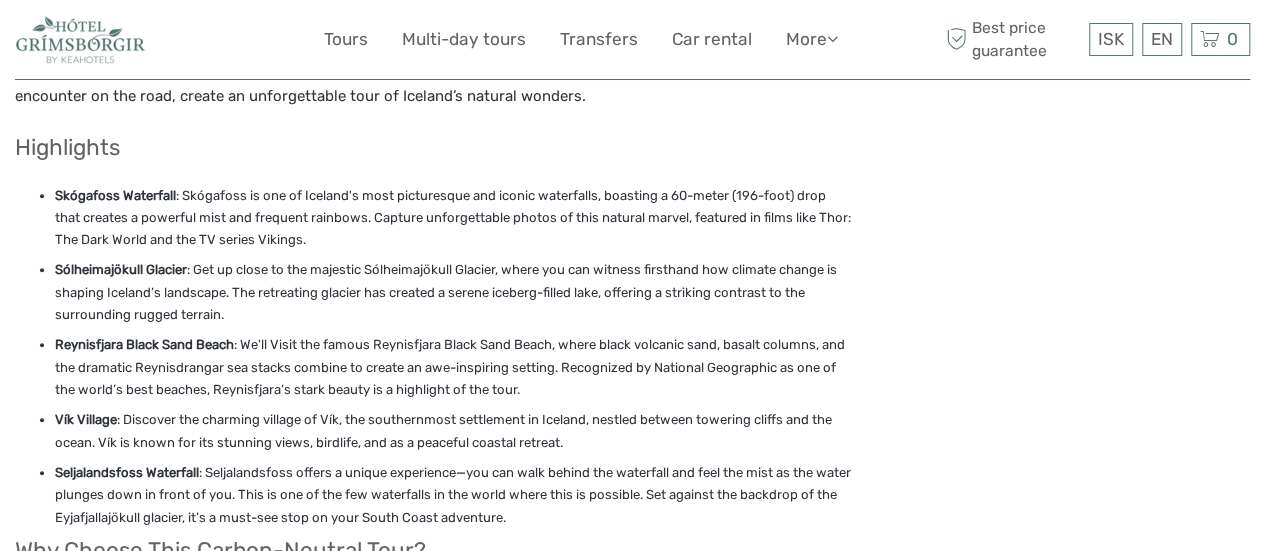 click on "Skógafoss Waterfall : Skógafoss is one of Iceland's most picturesque and iconic waterfalls, boasting a 60-meter (196-foot) drop that creates a powerful mist and frequent rainbows. Capture unforgettable photos of this natural marvel, featured in films like Thor: The Dark World and the TV series Vikings." at bounding box center [454, 218] 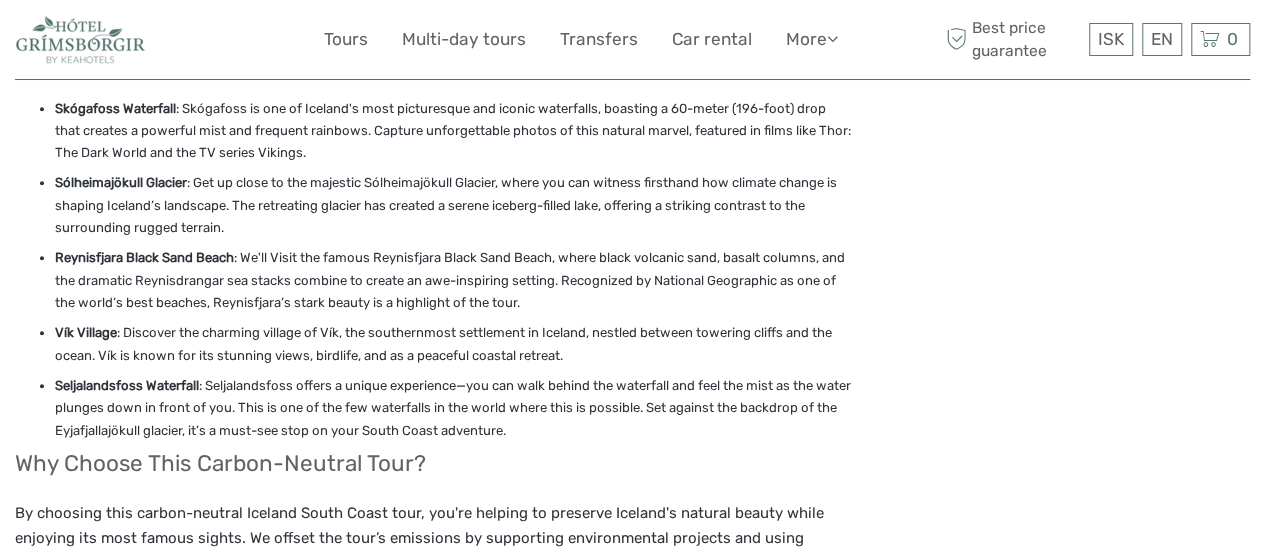 click on "Vík Village : Discover the charming village of Vík, the southernmost settlement in Iceland, nestled between towering cliffs and the ocean. Vík is known for its stunning views, birdlife, and as a peaceful coastal retreat." at bounding box center (454, 344) 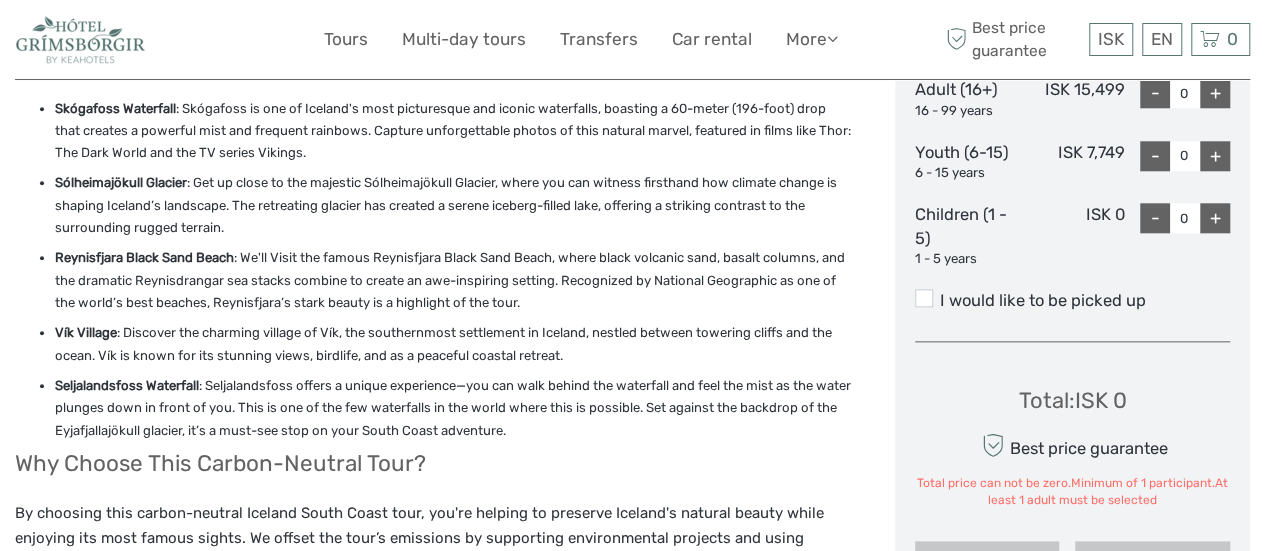 click on "Vík Village : Discover the charming village of Vík, the southernmost settlement in Iceland, nestled between towering cliffs and the ocean. Vík is known for its stunning views, birdlife, and as a peaceful coastal retreat." at bounding box center (454, 344) 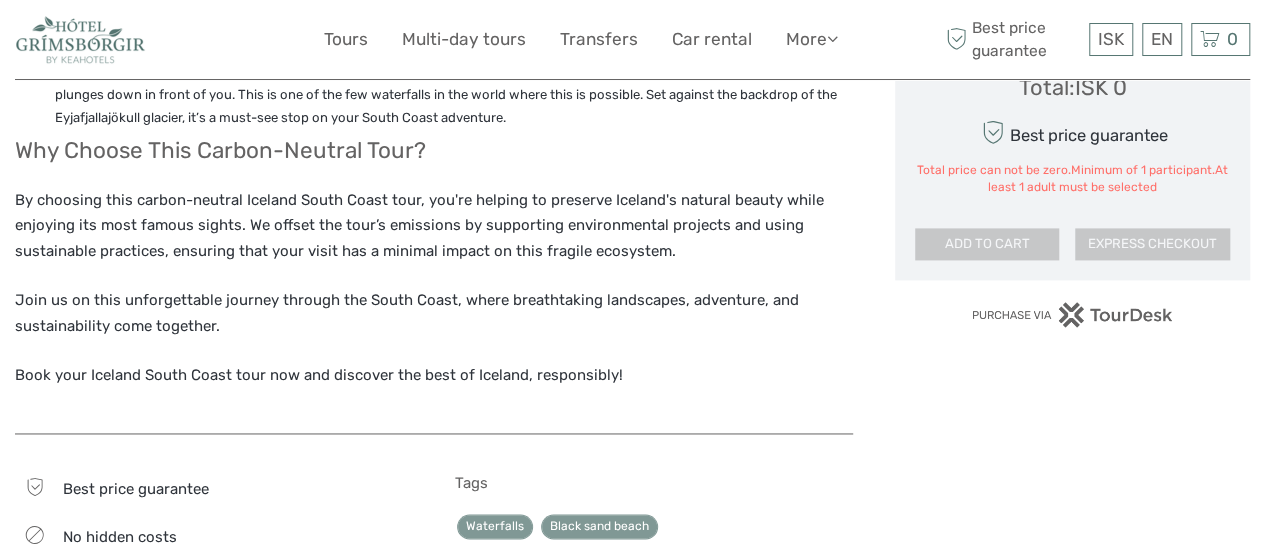 scroll, scrollTop: 1301, scrollLeft: 0, axis: vertical 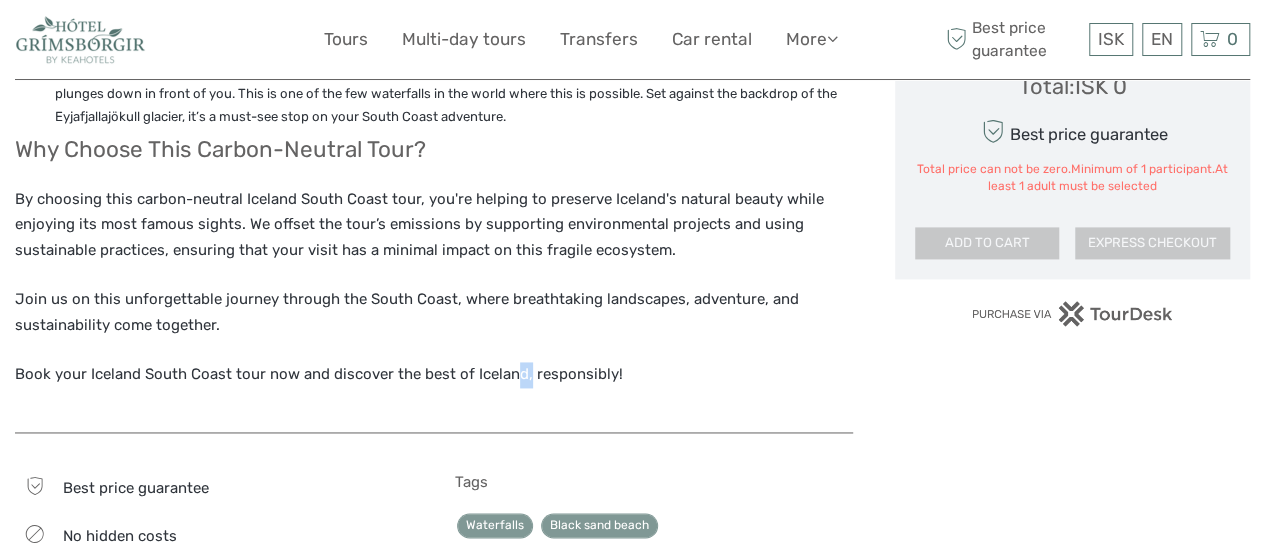 drag, startPoint x: 557, startPoint y: 339, endPoint x: 508, endPoint y: 361, distance: 53.712196 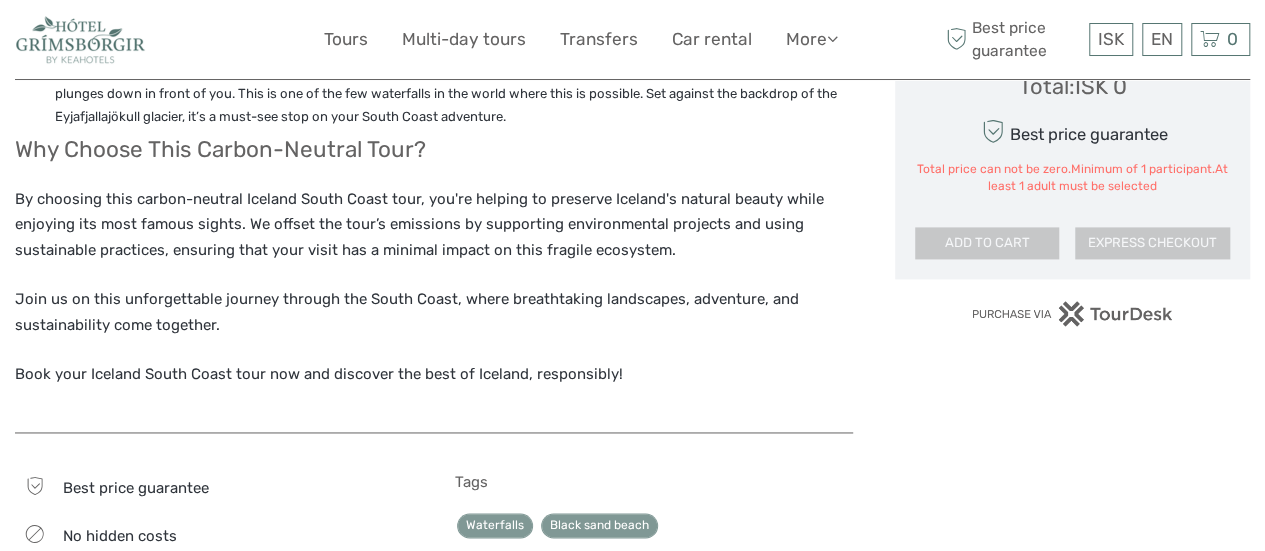 click on "After a smooth pickup in Reykjavík, we quickly leave the city behind. The landscape transforms into moss-covered lava fields and volcanic terrain. Enjoy panoramic views with farmlands and the Atlantic Ocean on one side, and towering mountains on the other. You'll pass glacier-capped volcanoes, including Eyjafjallajökull and Katla, making every part of the drive awe-inspiring. Along the way, we’ll stop at Iceland's most famous sights, from towering waterfalls to black sand beaches and glacier views. These postcard-perfect locations, paired with the breathtaking landscapes you’ll encounter on the road, create an unforgettable tour of Iceland’s natural wonders.
Highlights
Skógafoss Waterfall : Skógafoss is one of Iceland's most picturesque and iconic waterfalls, boasting a 60-meter (196-foot) drop that creates a powerful mist and frequent rainbows. Capture unforgettable photos of this natural marvel, featured in films like Thor: The Dark World and the TV series Vikings." at bounding box center (434, -16) 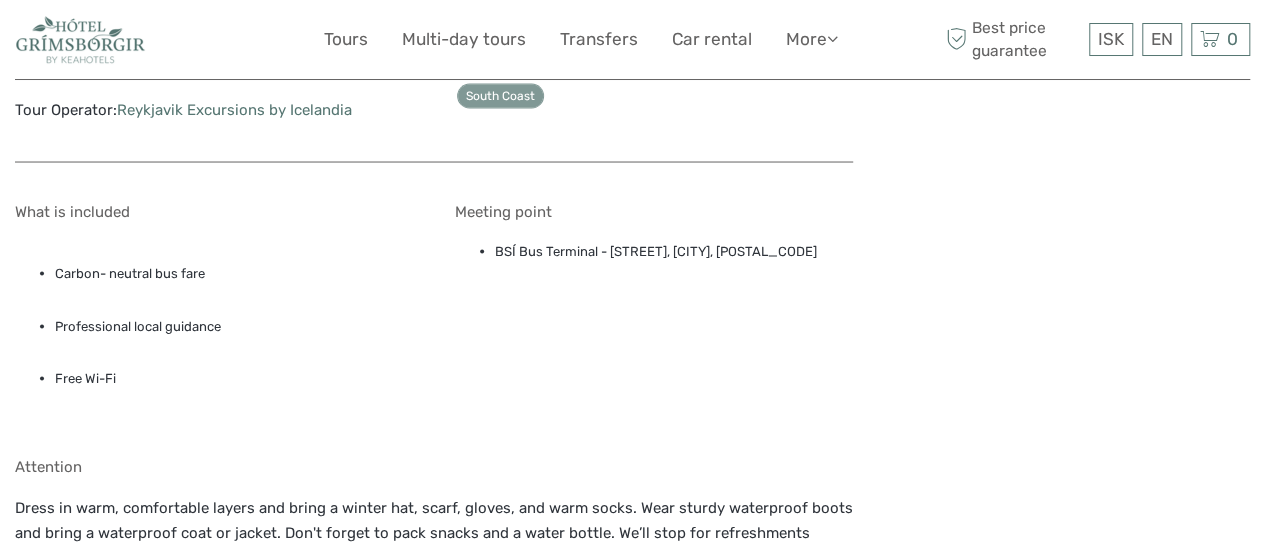 scroll, scrollTop: 1819, scrollLeft: 0, axis: vertical 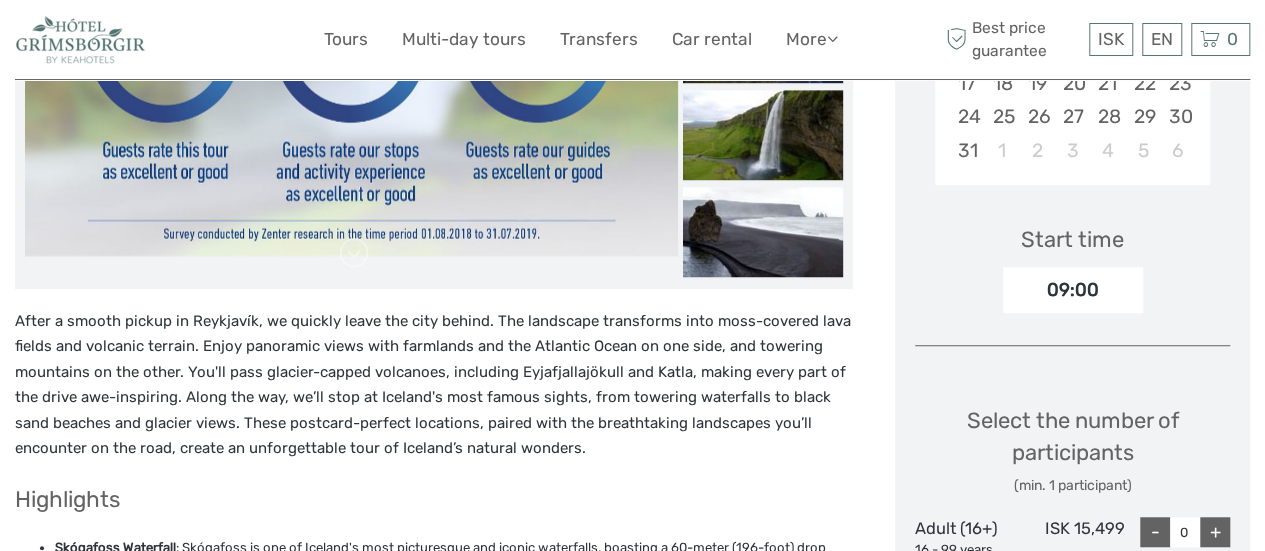 click on "After a smooth pickup in Reykjavík, we quickly leave the city behind. The landscape transforms into moss-covered lava fields and volcanic terrain. Enjoy panoramic views with farmlands and the Atlantic Ocean on one side, and towering mountains on the other. You'll pass glacier-capped volcanoes, including Eyjafjallajökull and Katla, making every part of the drive awe-inspiring. Along the way, we’ll stop at Iceland's most famous sights, from towering waterfalls to black sand beaches and glacier views. These postcard-perfect locations, paired with the breathtaking landscapes you’ll encounter on the road, create an unforgettable tour of Iceland’s natural wonders." at bounding box center [434, 385] 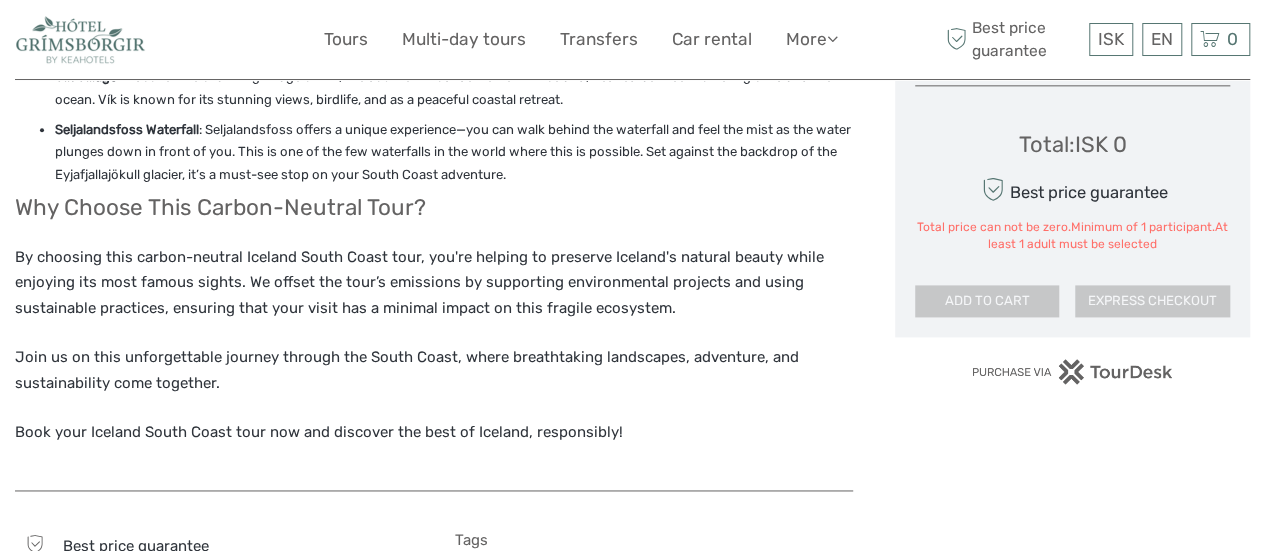 scroll, scrollTop: 1255, scrollLeft: 0, axis: vertical 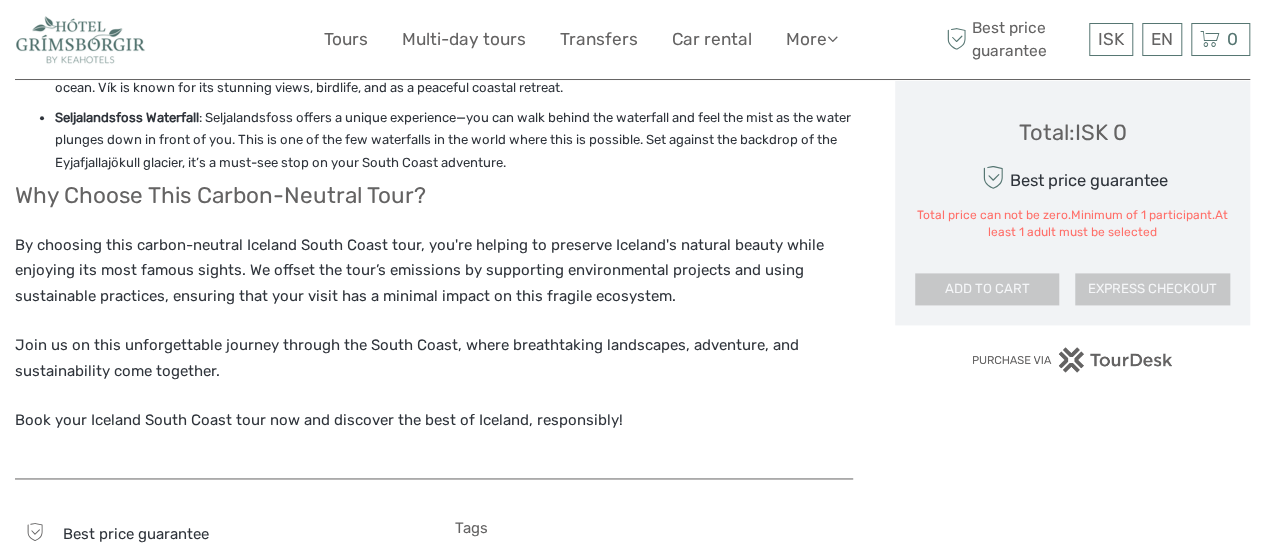 click on "By choosing this carbon-neutral Iceland South Coast tour, you're helping to preserve Iceland's natural beauty while enjoying its most famous sights. We offset the tour’s emissions by supporting environmental projects and using sustainable practices, ensuring that your visit has a minimal impact on this fragile ecosystem." at bounding box center (434, 271) 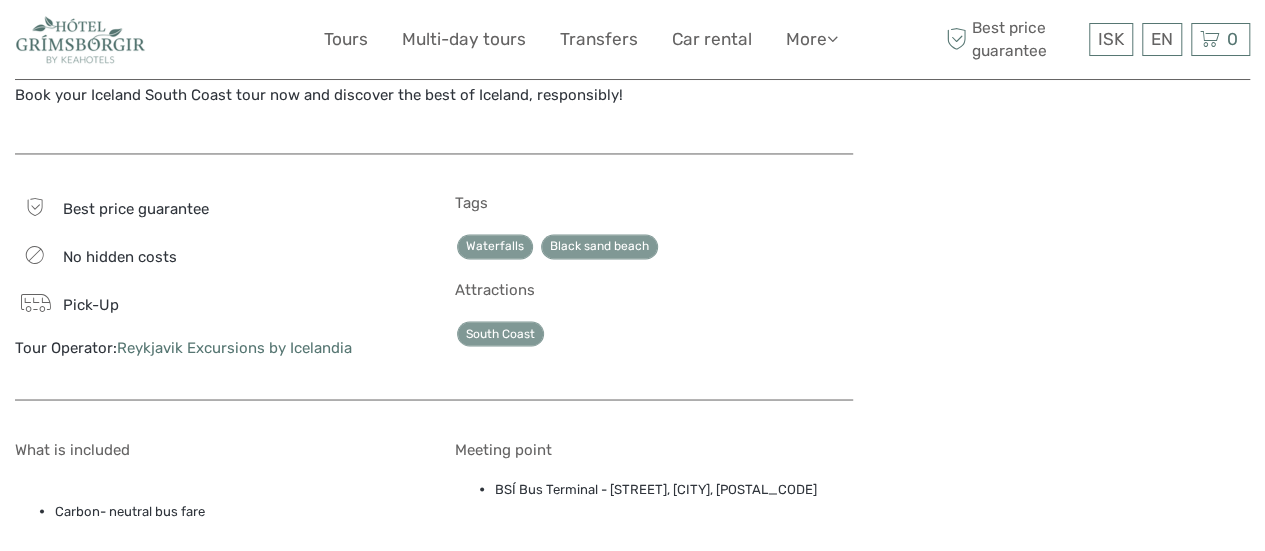 scroll, scrollTop: 1578, scrollLeft: 0, axis: vertical 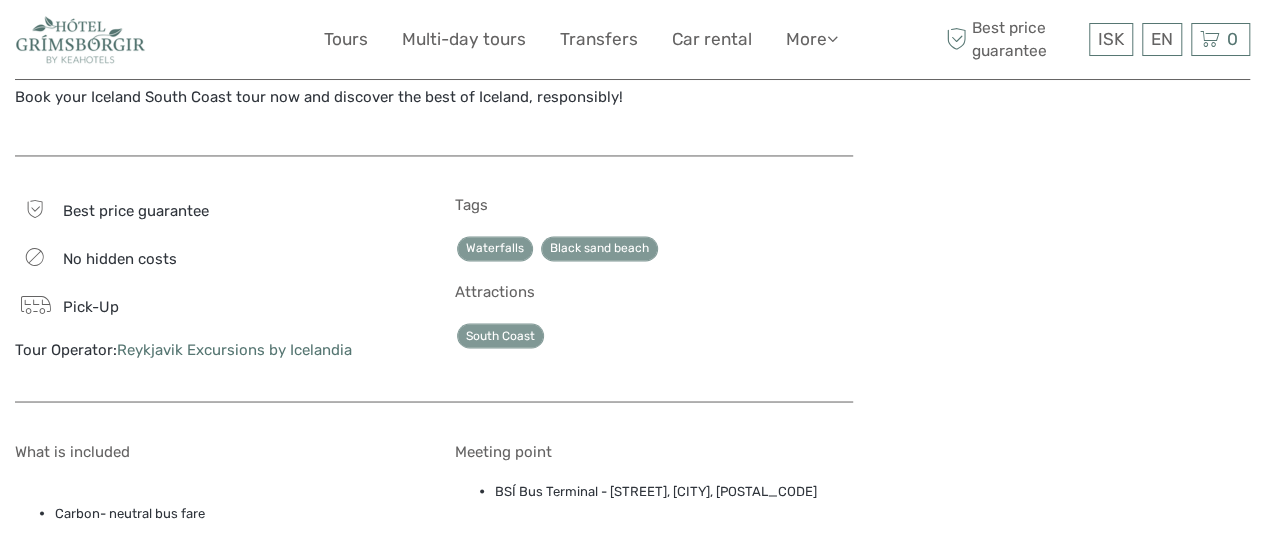 click on "Reykjavik Excursions by Icelandia" at bounding box center (234, 349) 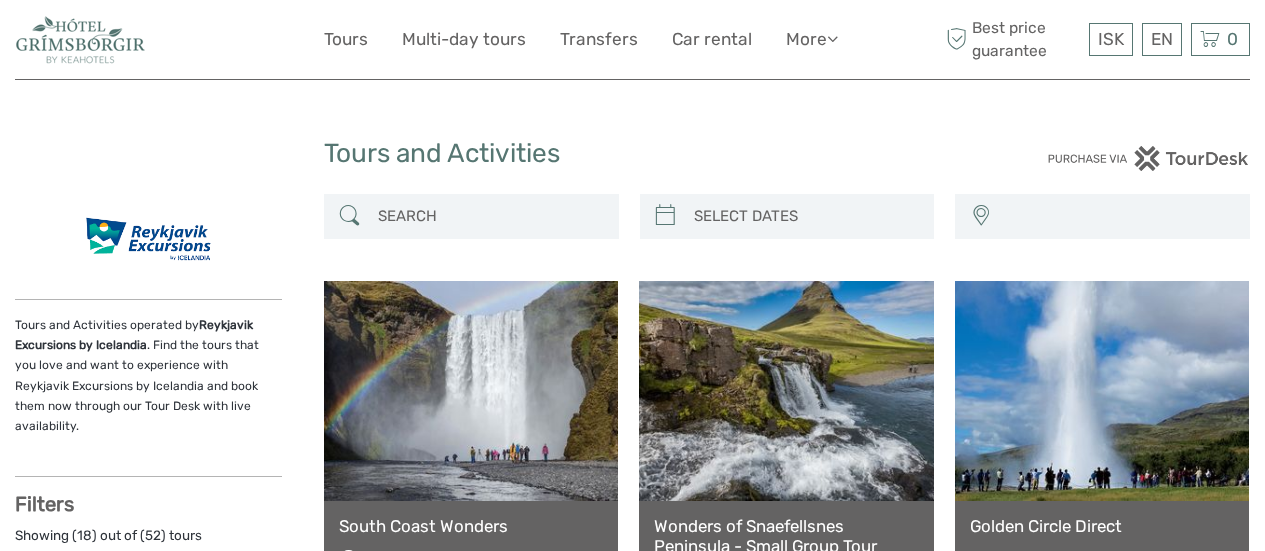 select 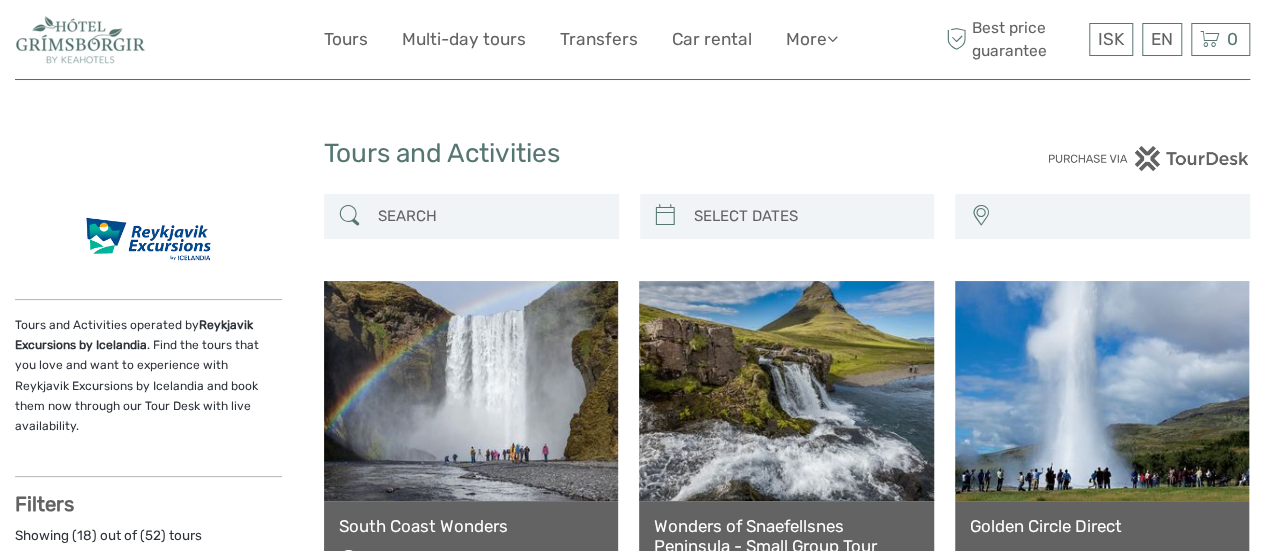select 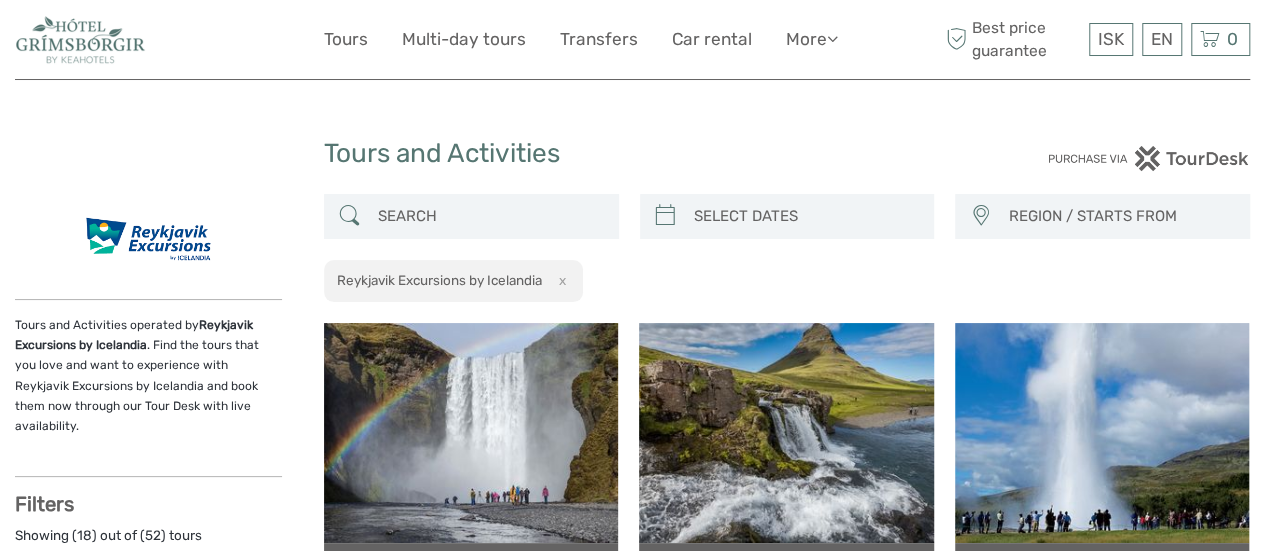 scroll, scrollTop: 0, scrollLeft: 0, axis: both 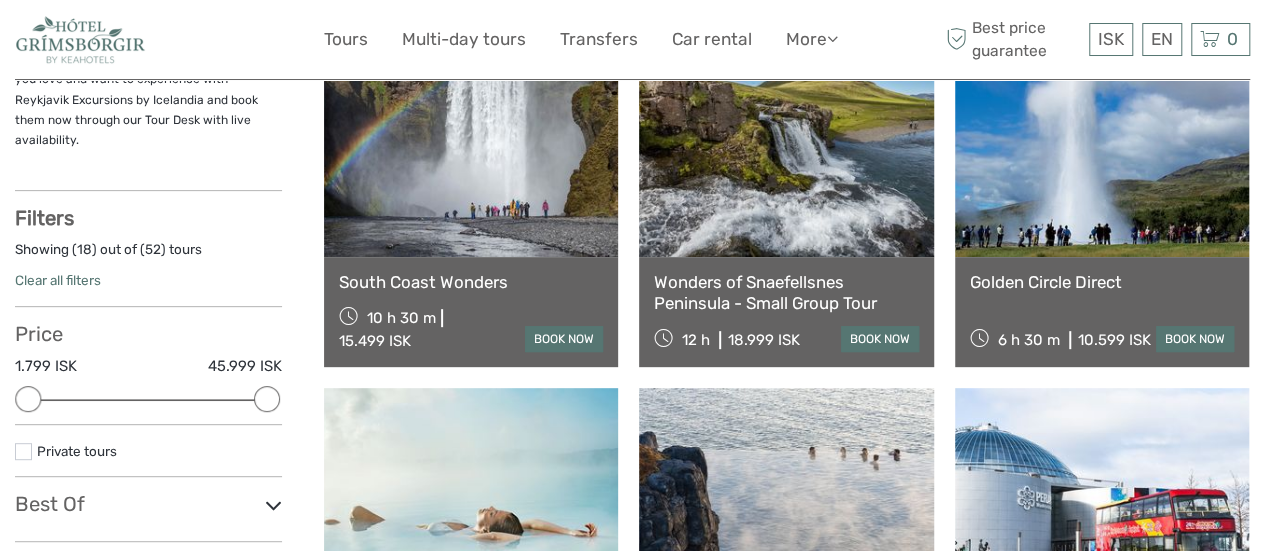 click on "South Coast Wonders" at bounding box center [471, 282] 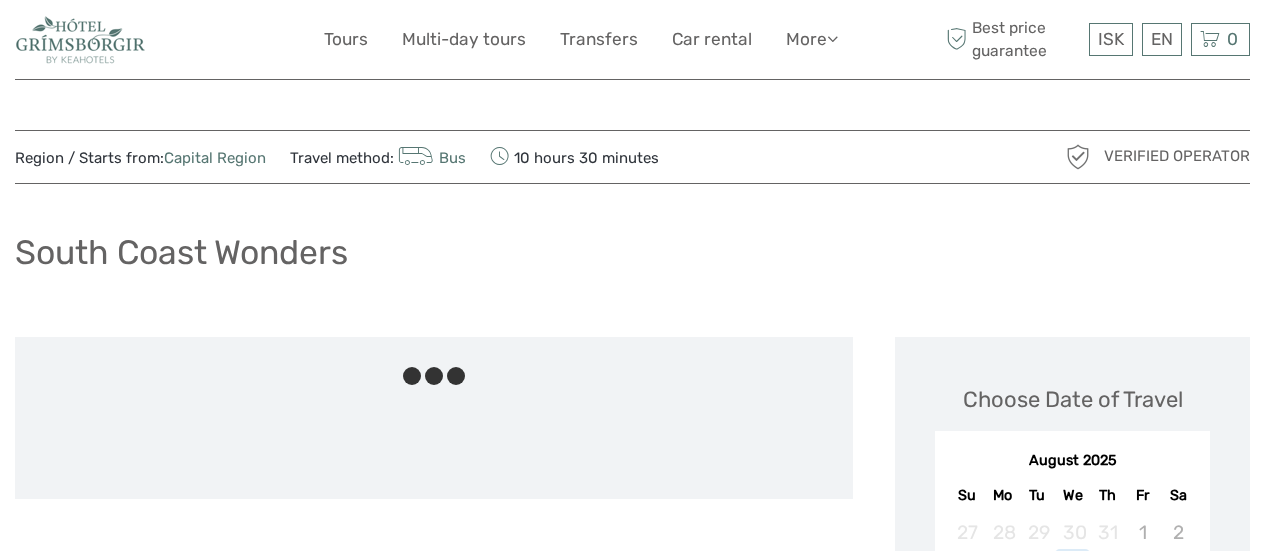 scroll, scrollTop: 0, scrollLeft: 0, axis: both 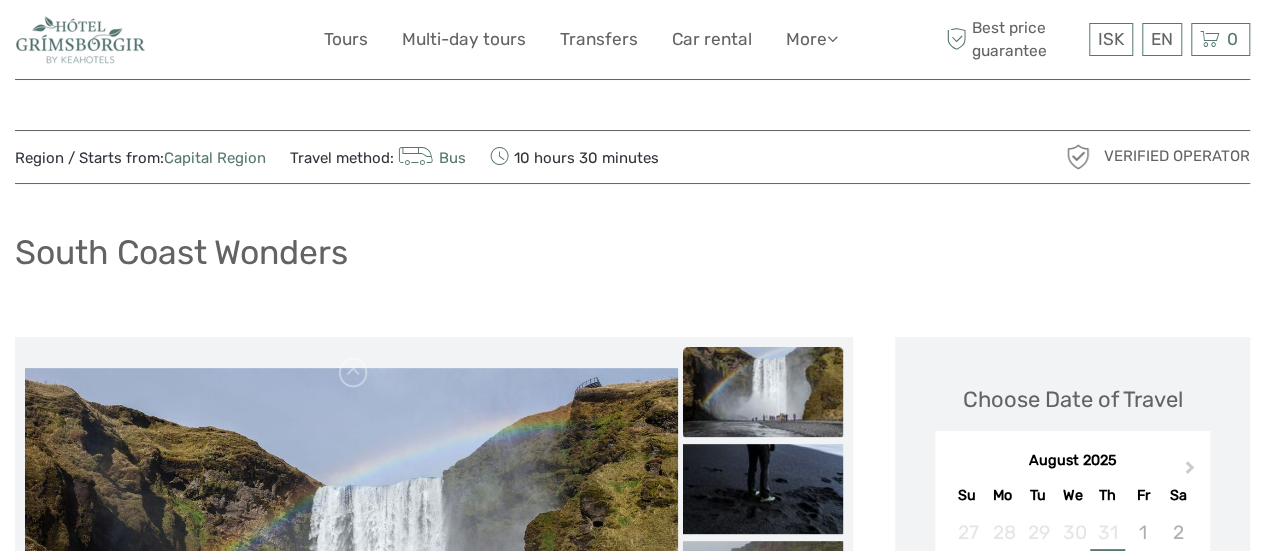 click on "Region / Starts from:
[REGION]
Travel method:
Bus
10 hours 30 minutes" at bounding box center [478, 157] 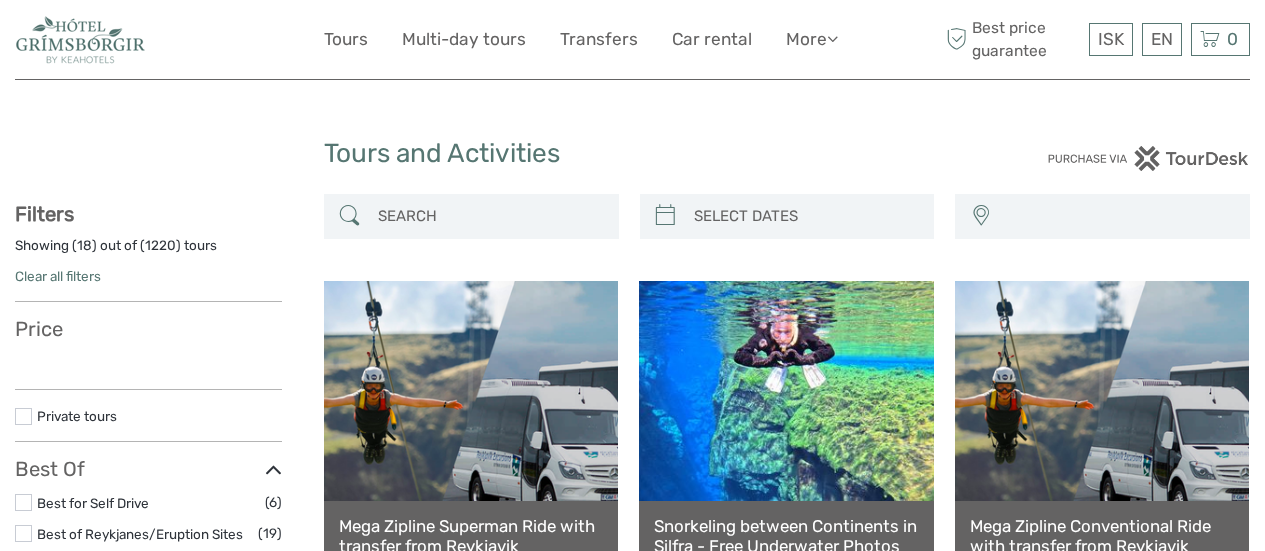 scroll, scrollTop: 0, scrollLeft: 0, axis: both 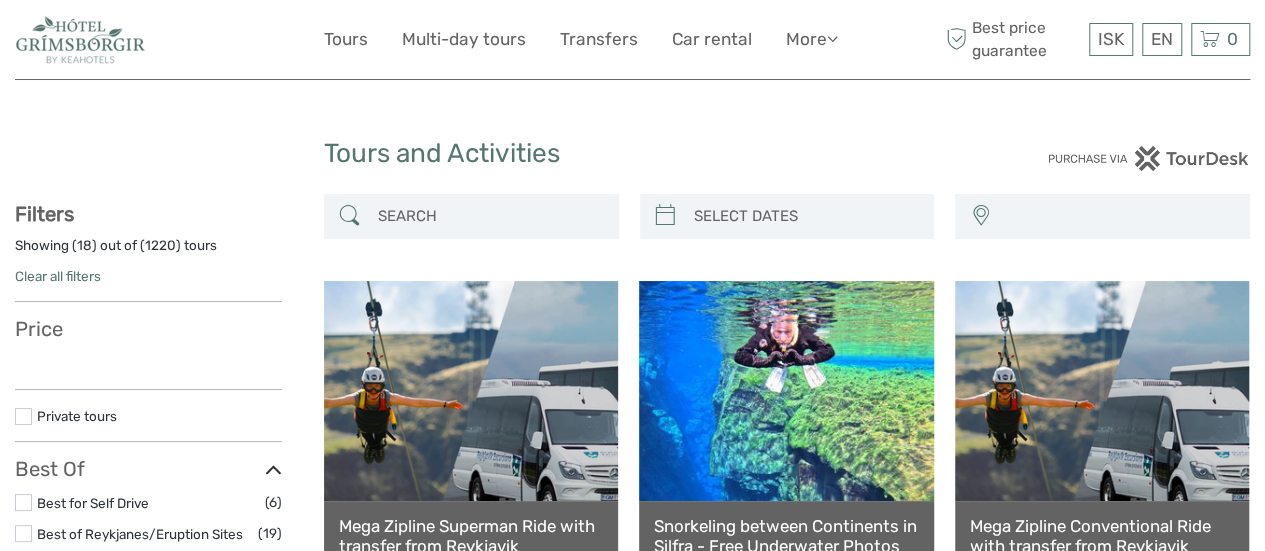 click on "[LOCATION]
[LOCATION]
[LOCATION]
[LOCATION]
[LOCATION] / [LOCATION]
[LOCATION]
[LOCATION]
[LOCATION]
[LOCATION]" at bounding box center (1102, 216) 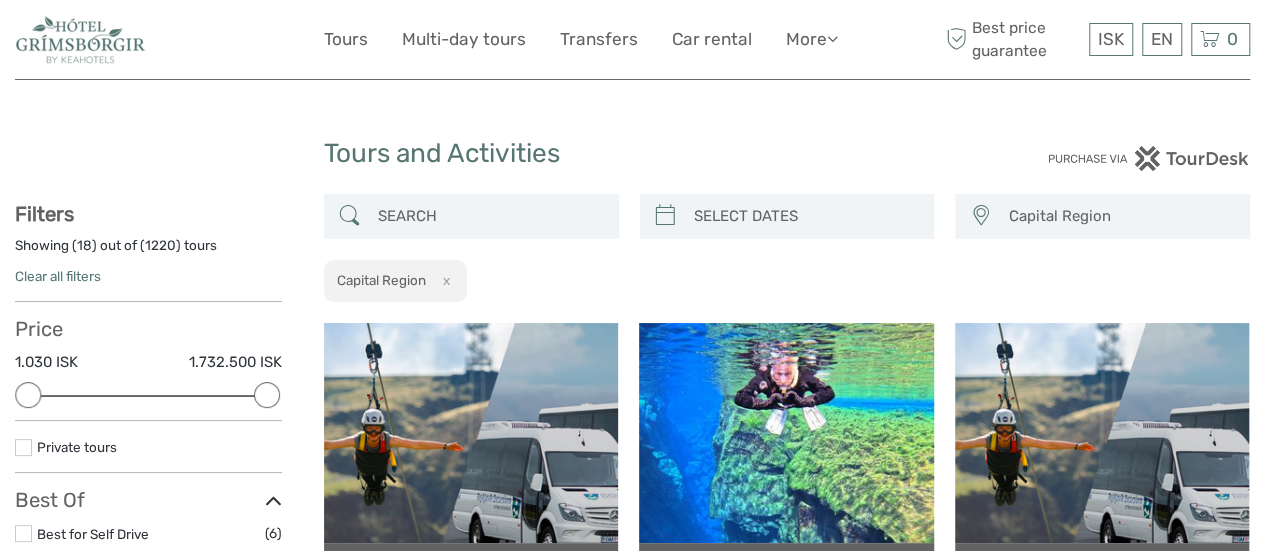 click on "[LOCATION]
[LOCATION]
[LOCATION]
[LOCATION]
[LOCATION]
[LOCATION] / [LOCATION]
[LOCATION]
[LOCATION]
[LOCATION]
[LOCATION]
[LOCATION]
[LOCATION]
[LOCATION]
[LOCATION]
[LOCATION] / [LOCATION]
[LOCATION]
[LOCATION]
[LOCATION]
[LOCATION]
[LOCATION]
[LOCATION]
[LOCATION]
[LOCATION]" at bounding box center (1102, 216) 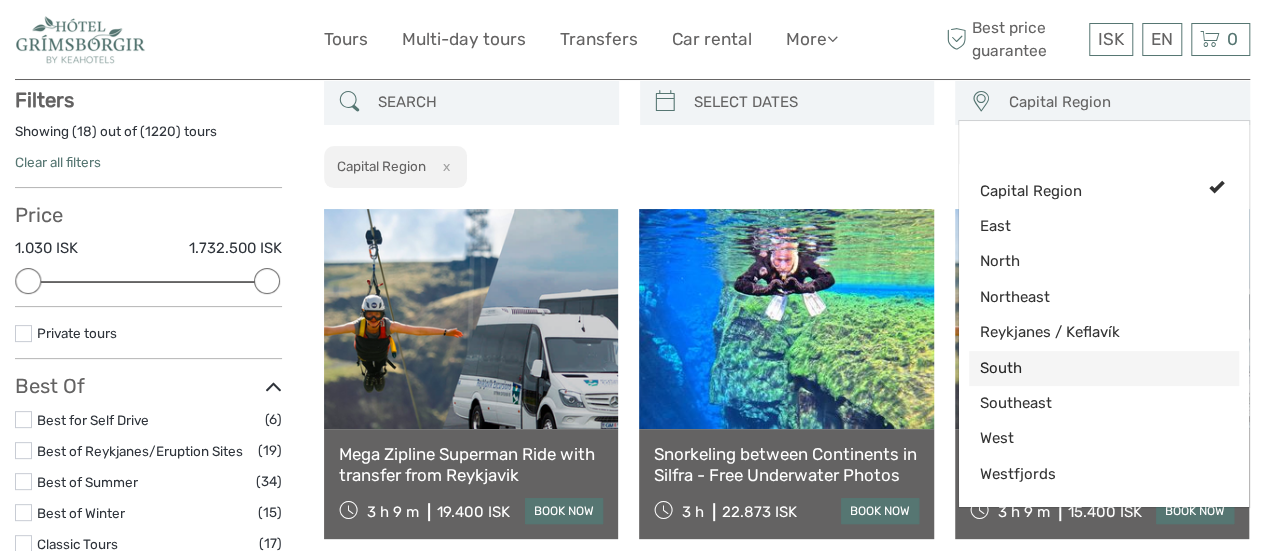 click on "South" at bounding box center (1087, 368) 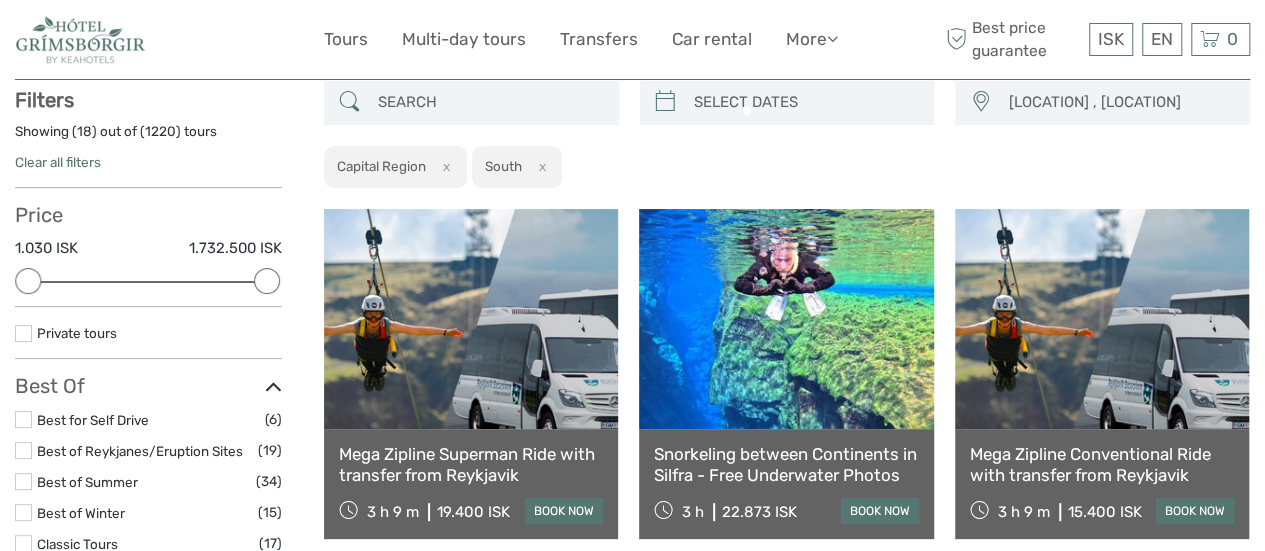 scroll, scrollTop: 113, scrollLeft: 0, axis: vertical 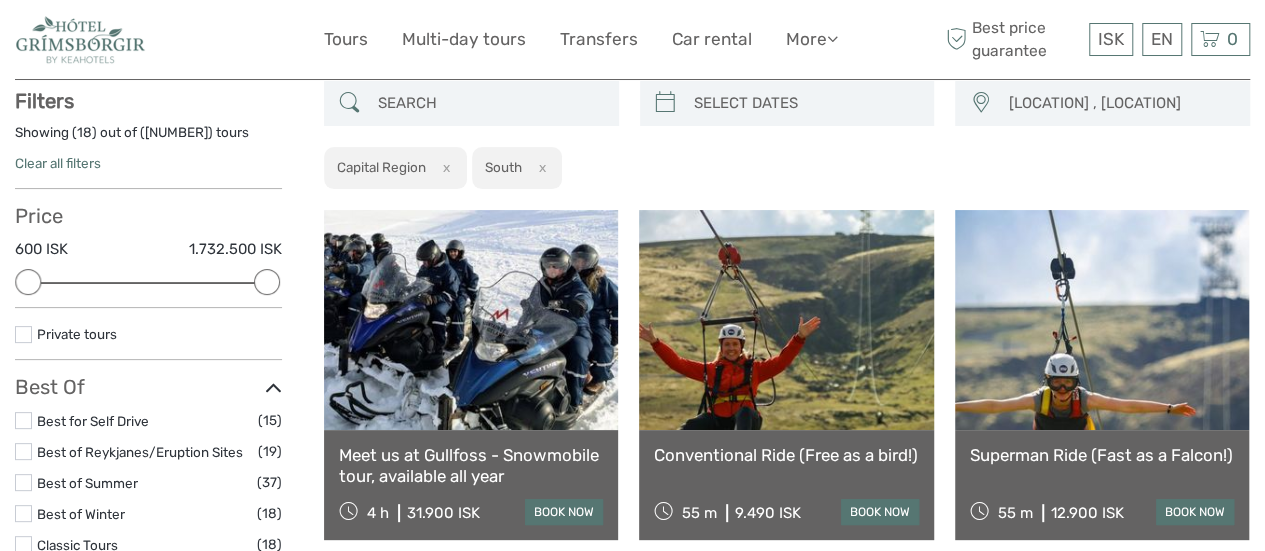 click on "x" at bounding box center [442, 167] 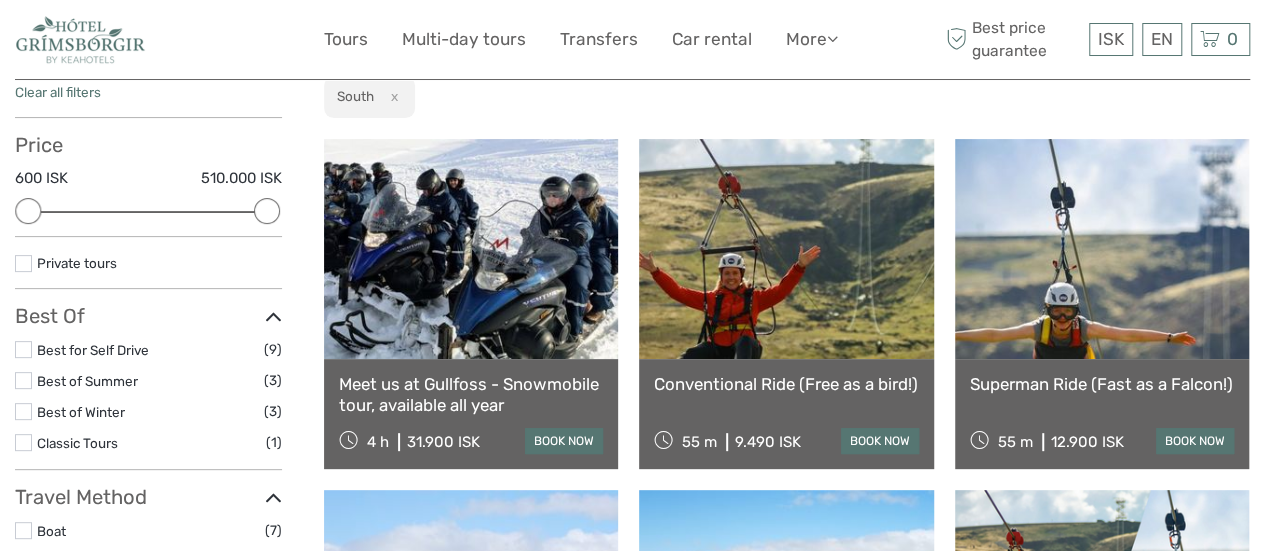scroll, scrollTop: 189, scrollLeft: 0, axis: vertical 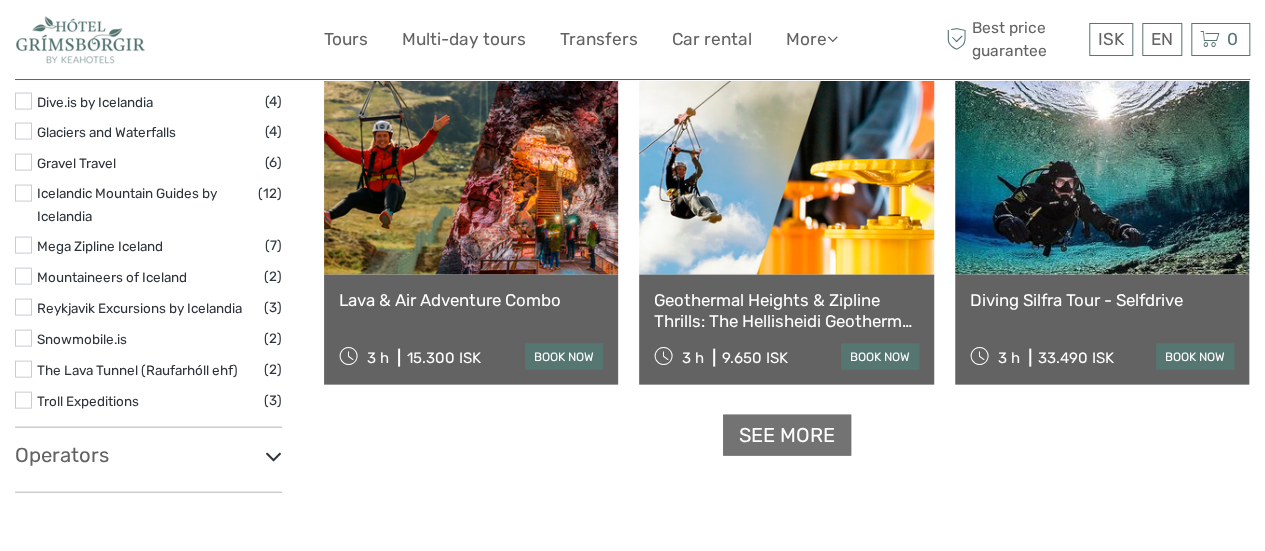click on "See more" at bounding box center [787, 435] 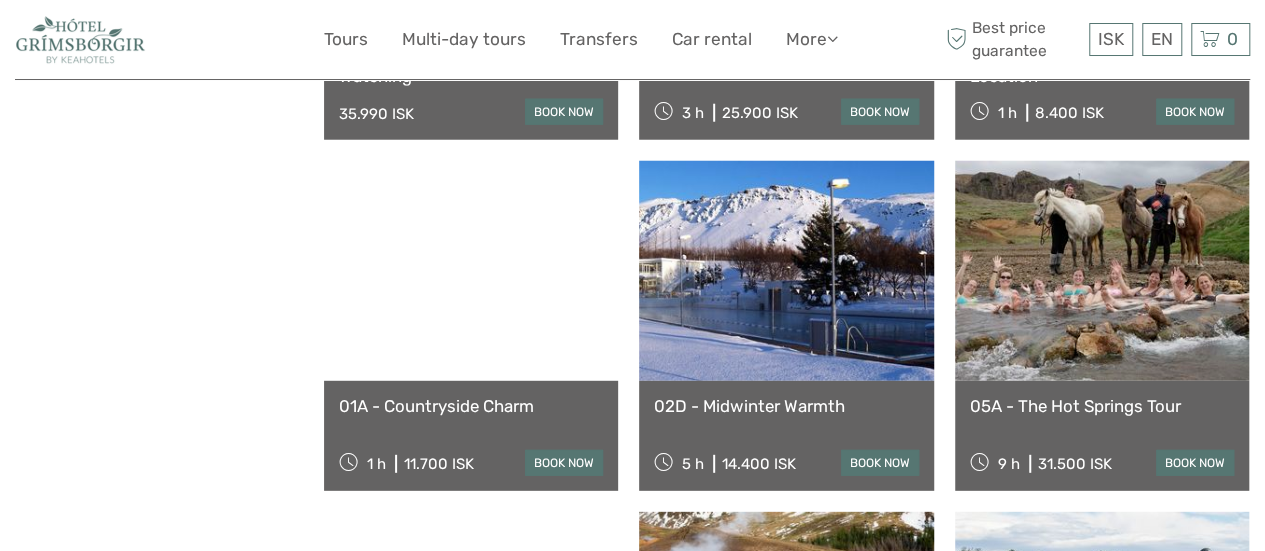 scroll, scrollTop: 2706, scrollLeft: 0, axis: vertical 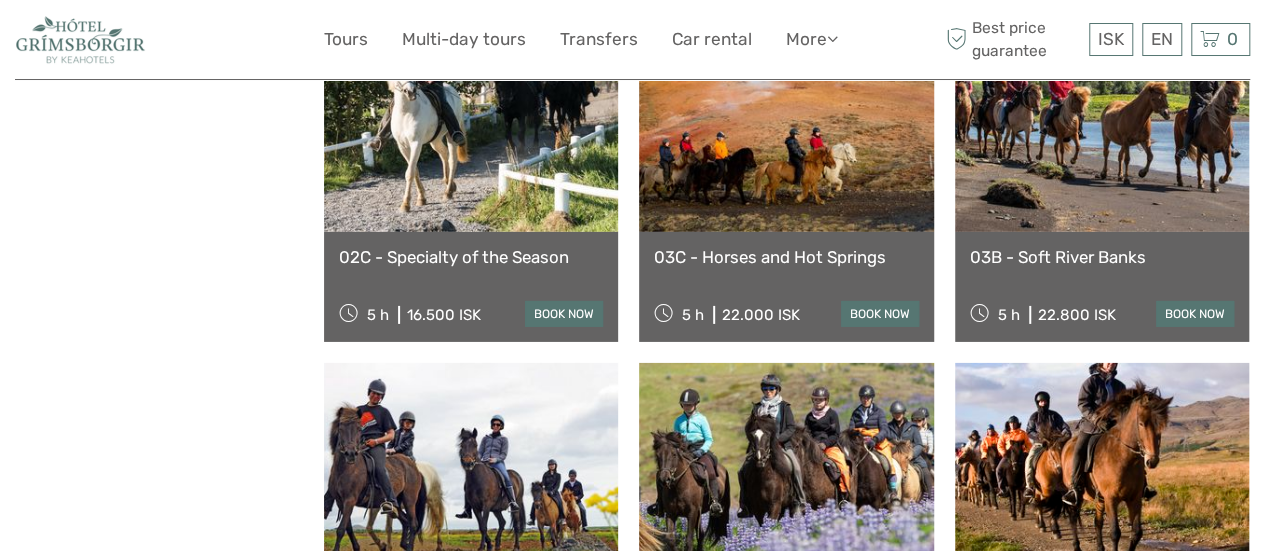 click on "Show filters
Hide filters
Filters
Showing ( [NUMBER] ) out of ( [NUMBER] ) tours
Clear all filters
Price
[PRICE] ISK   [PRICE] ISK
Clear
Private tours
Best Of
Best for Self Drive
([NUMBER])
Best of Summer
([NUMBER])
Best of Winter
([NUMBER])
Classic Tours
([NUMBER])
No available tags
Travel Method
Boat
([NUMBER])
Bus
([NUMBER])
Flying
([NUMBER])" at bounding box center (169, -715) 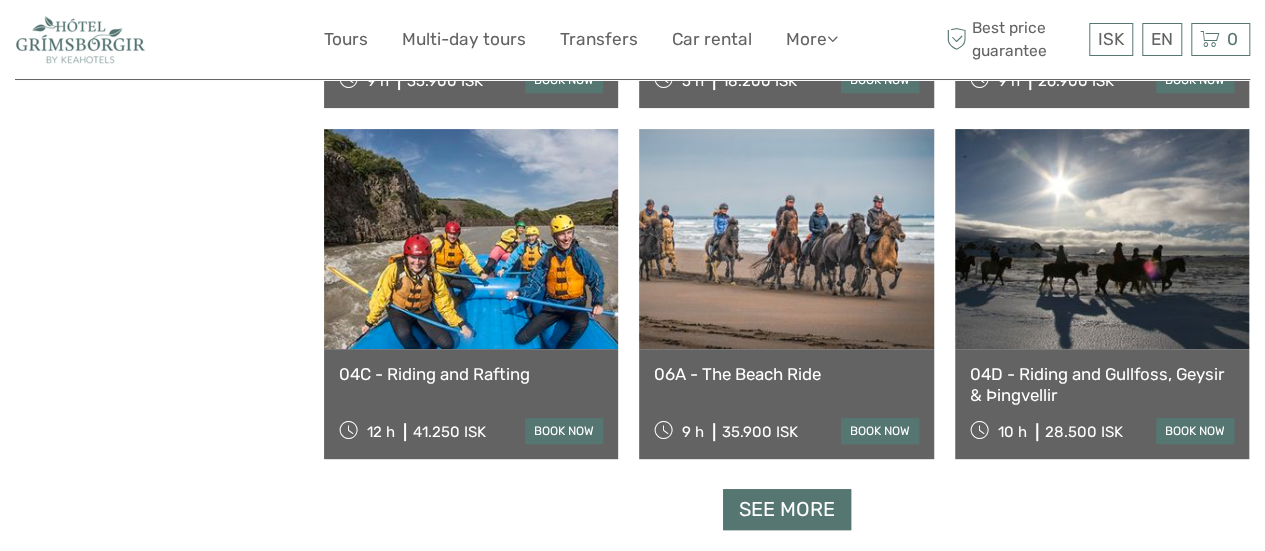 scroll, scrollTop: 4072, scrollLeft: 0, axis: vertical 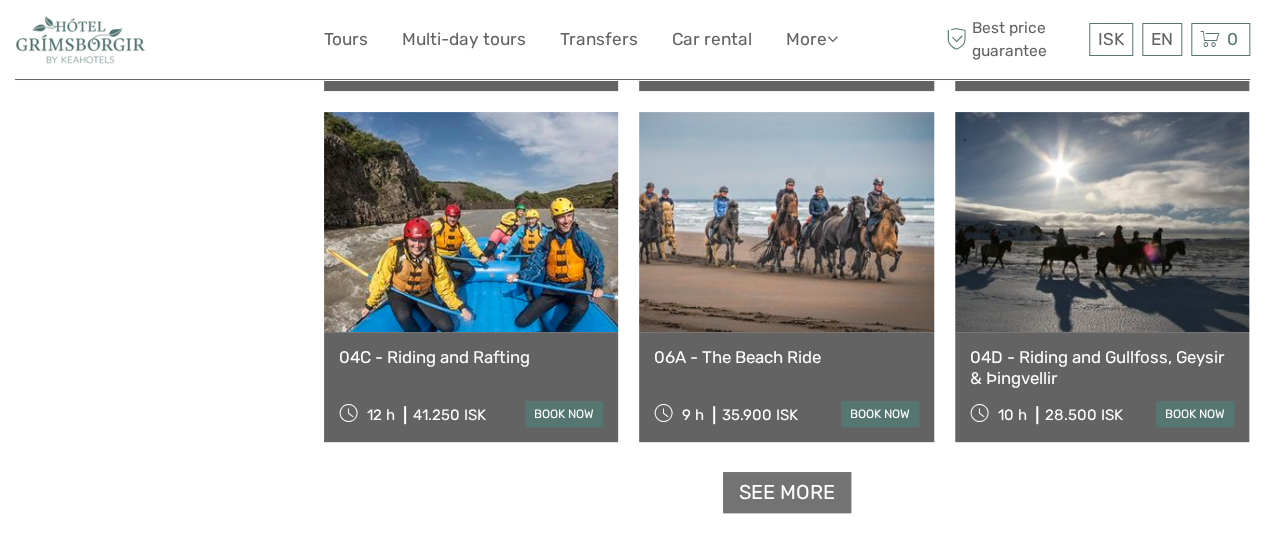 click on "See more" at bounding box center (787, 492) 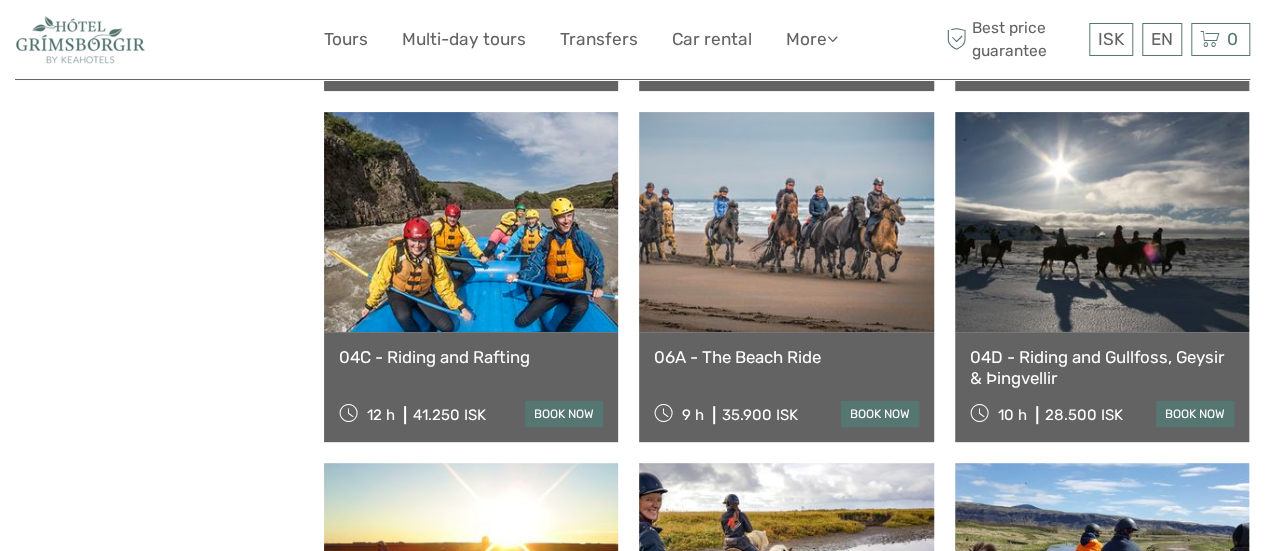 click on "Show filters
Hide filters
Filters
Showing ( [NUMBER] ) out of ( [NUMBER] ) tours
Clear all filters
Price
[PRICE] ISK   [PRICE] ISK
Clear
Private tours
Best Of
Best for Self Drive
([NUMBER])
Best of Summer
([NUMBER])
Best of Winter
([NUMBER])
Classic Tours
([NUMBER])
No available tags
Travel Method
Boat
([NUMBER])
Bus
([NUMBER])
Flying
([NUMBER])" at bounding box center [169, -615] 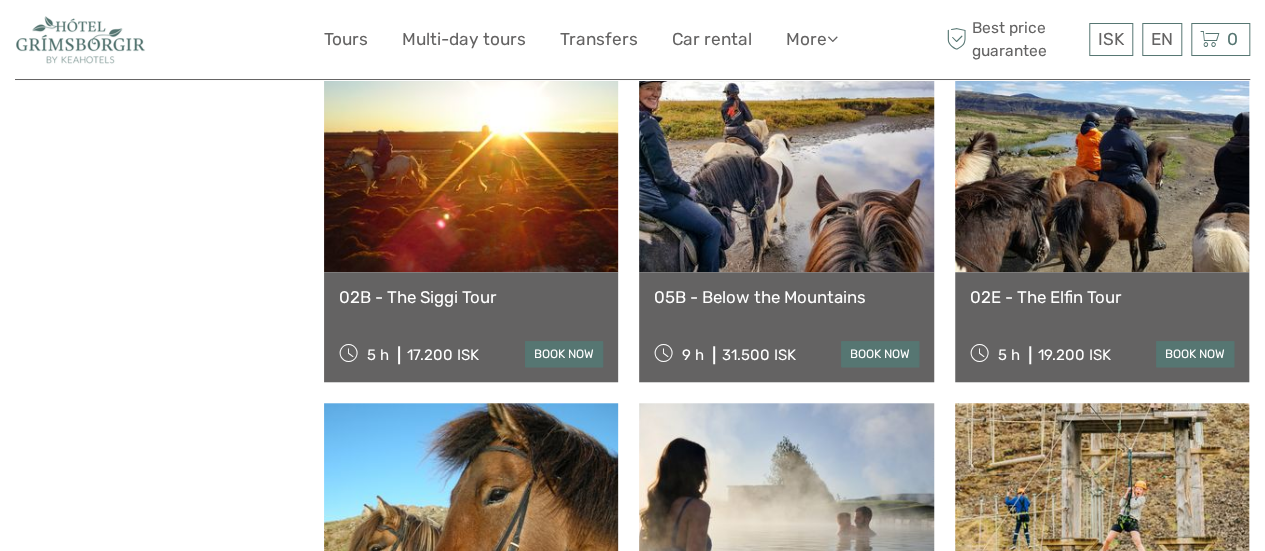 scroll, scrollTop: 4488, scrollLeft: 0, axis: vertical 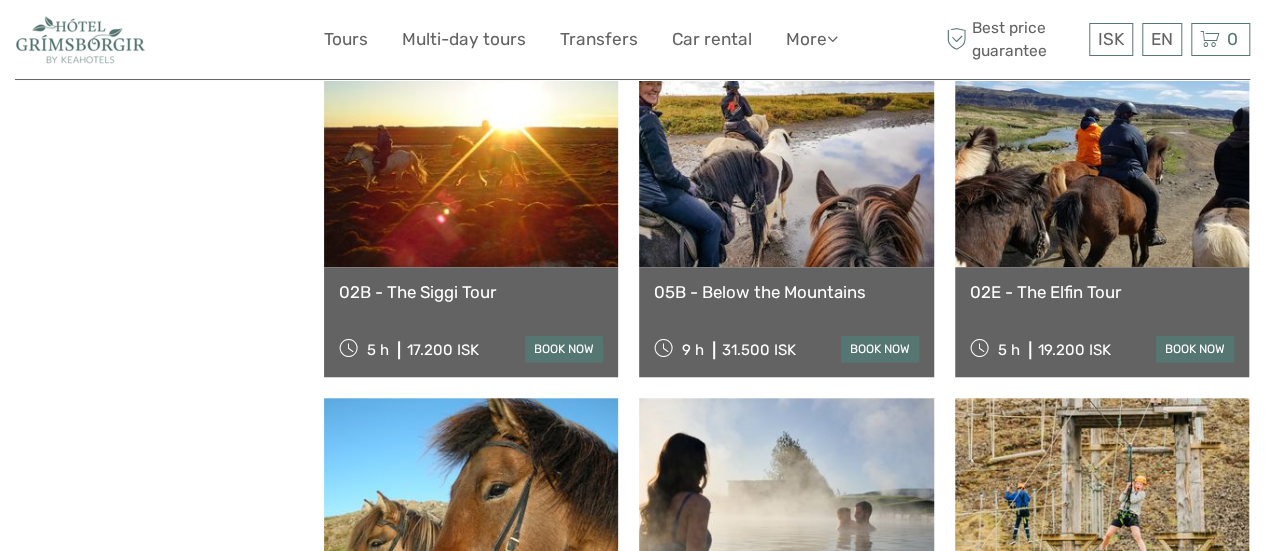 click on "Show filters
Hide filters
Filters
Showing ( [NUMBER] ) out of ( [NUMBER] ) tours
Clear all filters
Price
[PRICE] ISK   [PRICE] ISK
Clear
Private tours
Best Of
Best for Self Drive
([NUMBER])
Best of Summer
([NUMBER])
Best of Winter
([NUMBER])
Classic Tours
([NUMBER])
No available tags
Travel Method
Boat
([NUMBER])
Bus
([NUMBER])
Flying
([NUMBER])" at bounding box center (169, -1031) 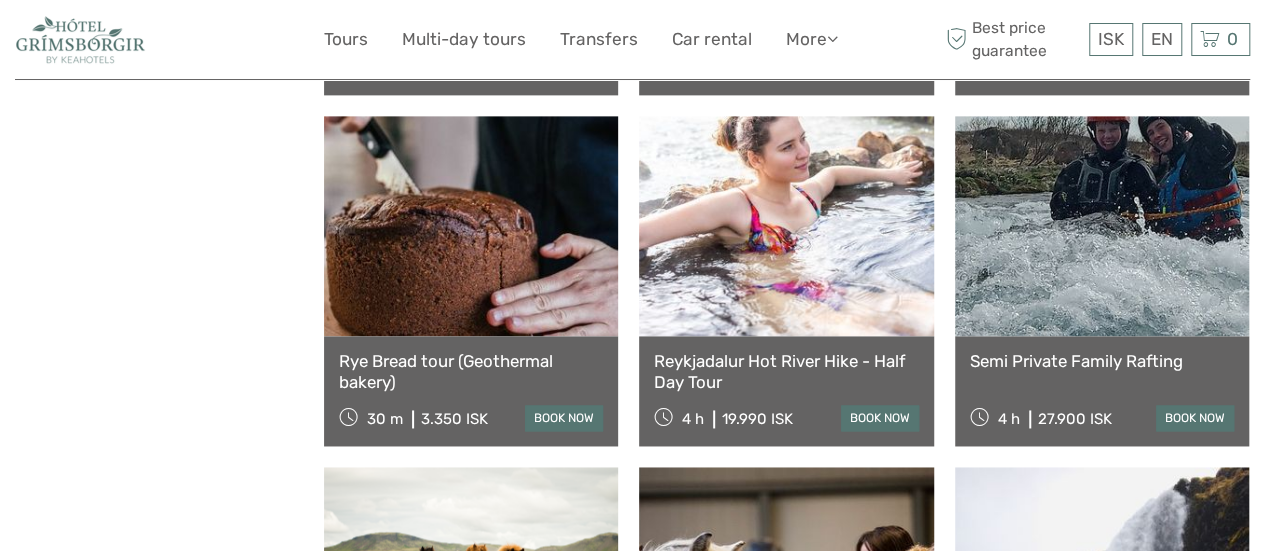 scroll, scrollTop: 5123, scrollLeft: 0, axis: vertical 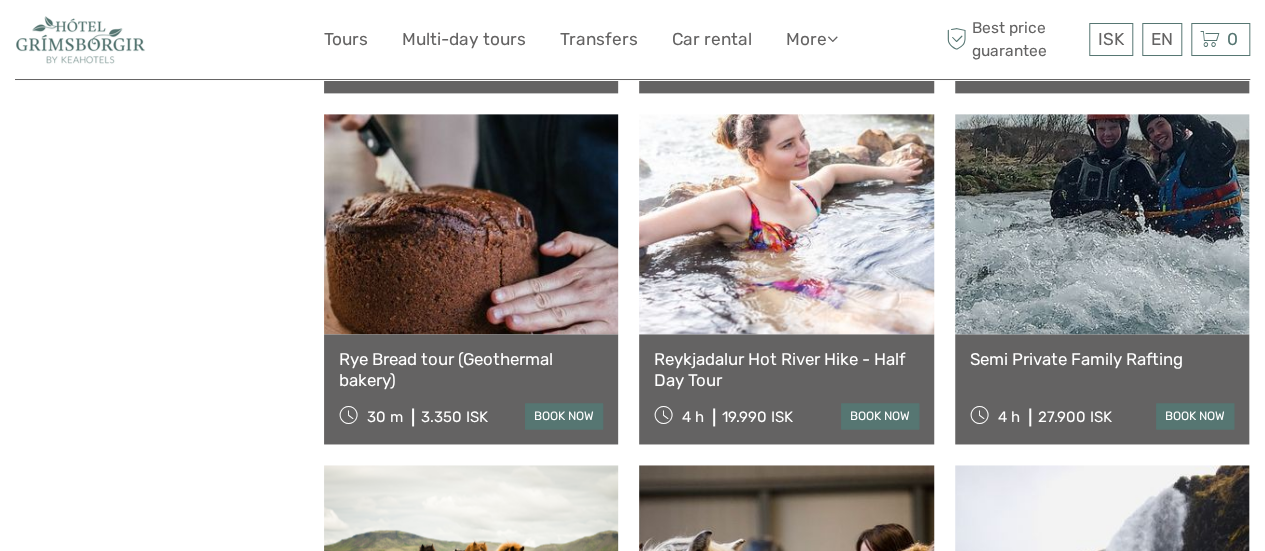 click on "Show filters
Hide filters
Filters
Showing ( [NUMBER] ) out of ( [NUMBER] ) tours
Clear all filters
Price
[PRICE] ISK   [PRICE] ISK
Clear
Private tours
Best Of
Best for Self Drive
([NUMBER])
Best of Summer
([NUMBER])
Best of Winter
([NUMBER])
Classic Tours
([NUMBER])
No available tags
Travel Method
Boat
([NUMBER])
Bus
([NUMBER])
Flying
([NUMBER])" at bounding box center [169, -1666] 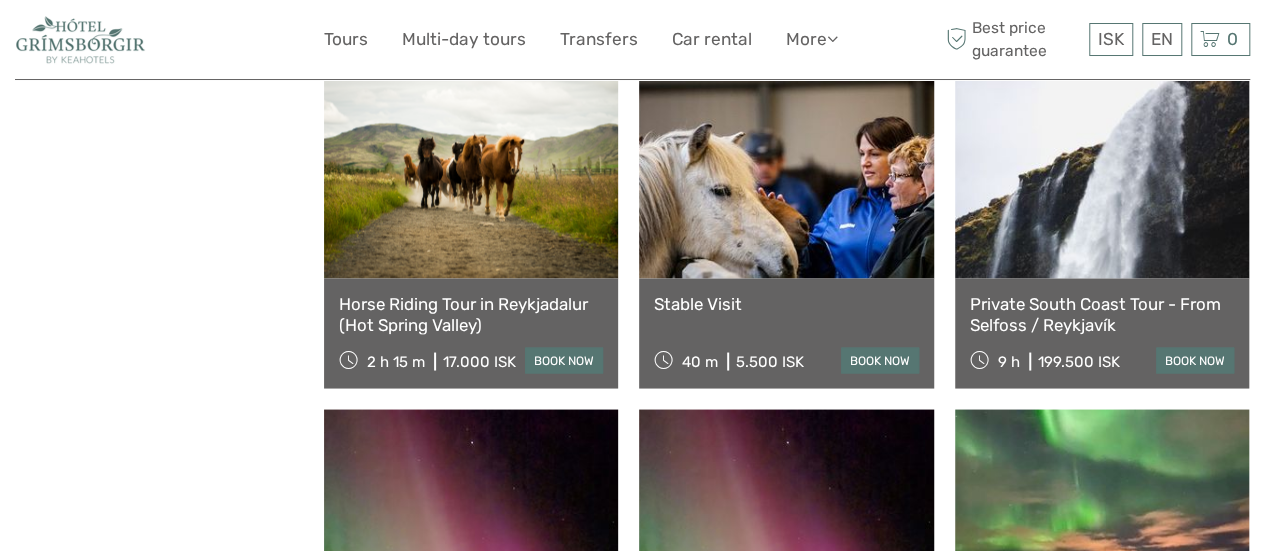 scroll, scrollTop: 5545, scrollLeft: 0, axis: vertical 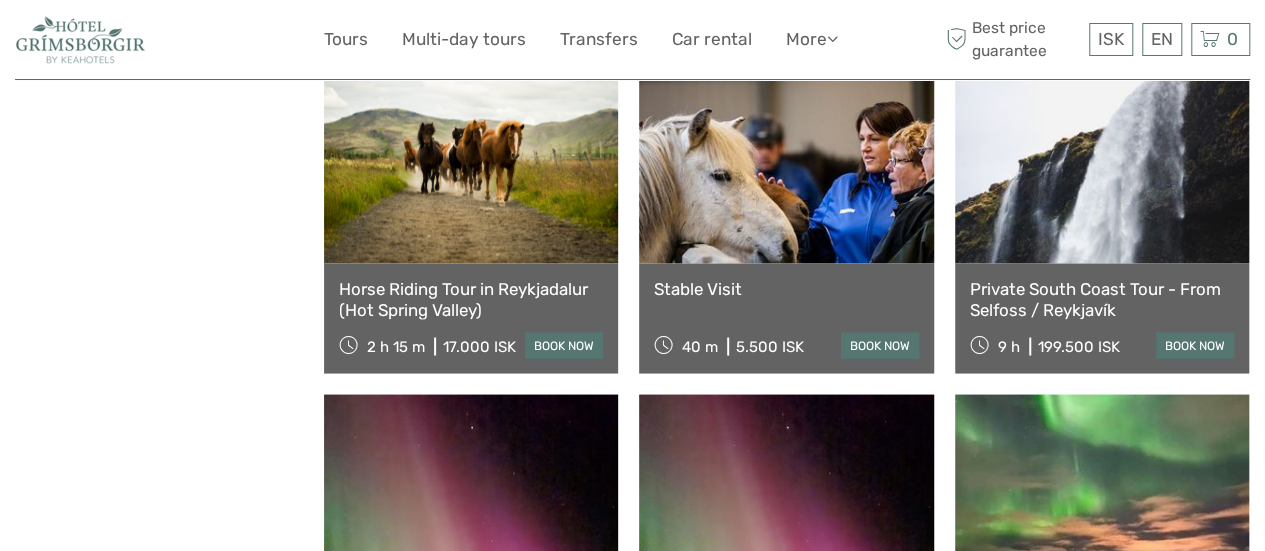 click on "Show filters
Hide filters
Filters
Showing ( [NUMBER] ) out of ( [NUMBER] ) tours
Clear all filters
Price
[PRICE] ISK   [PRICE] ISK
Clear
Private tours
Best Of
Best for Self Drive
([NUMBER])
Best of Summer
([NUMBER])
Best of Winter
([NUMBER])
Classic Tours
([NUMBER])
No available tags
Travel Method
Boat
([NUMBER])
Bus
([NUMBER])
Flying
([NUMBER])" at bounding box center (169, -2088) 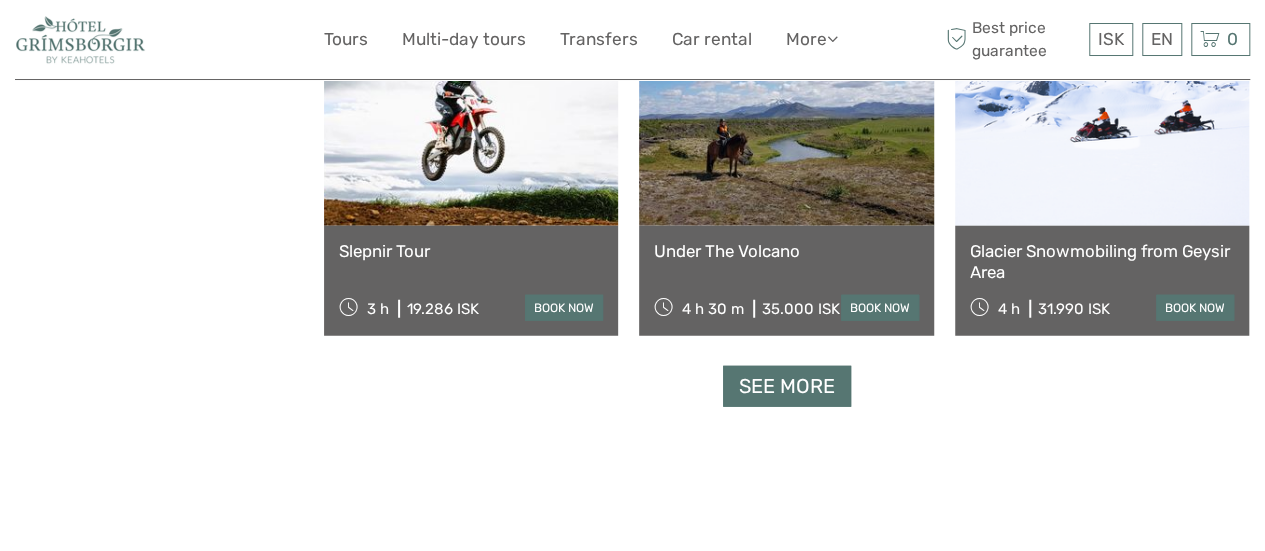 scroll, scrollTop: 6287, scrollLeft: 0, axis: vertical 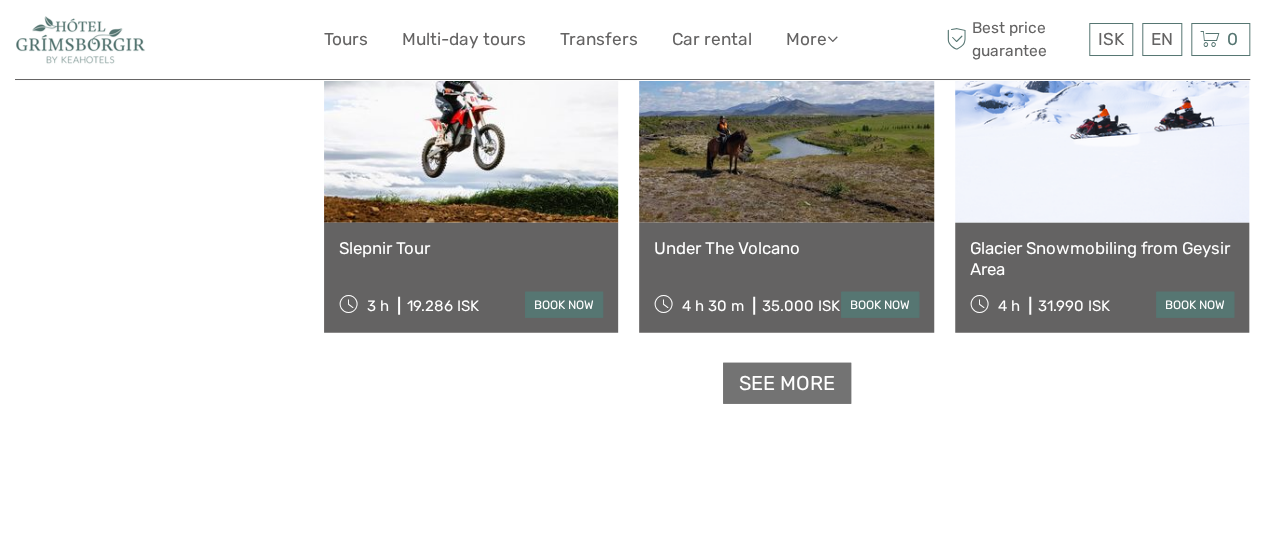 click on "See more" at bounding box center [787, 383] 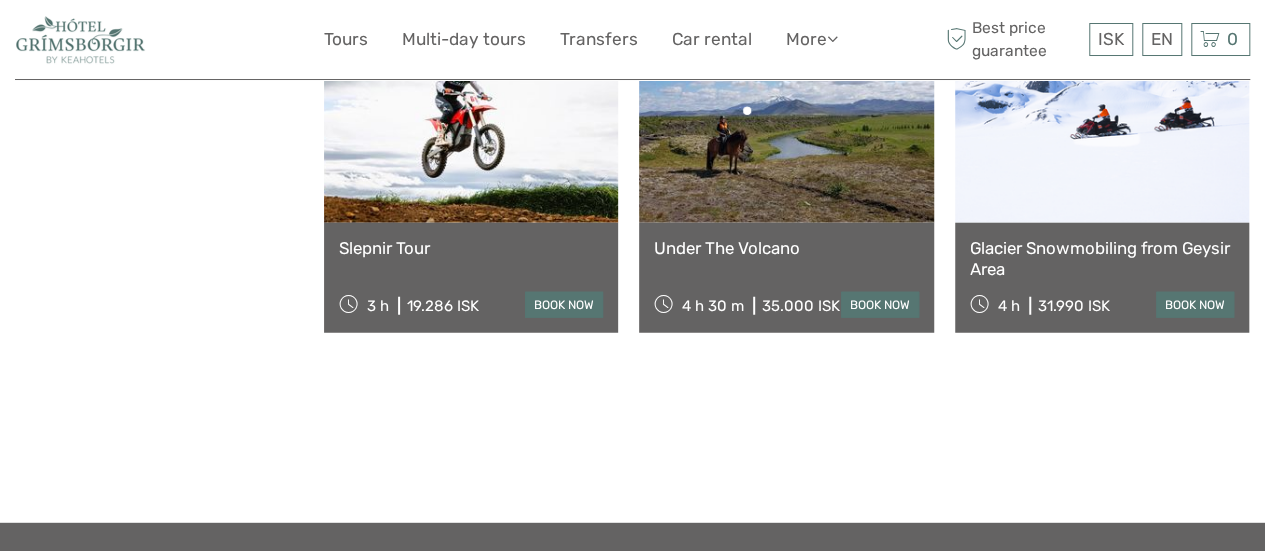 click on "Show filters
Hide filters
Filters
Showing ( [NUMBER] ) out of ( [NUMBER] ) tours
Clear all filters
Price
[PRICE] ISK   [PRICE] ISK
Clear
Private tours
Best Of
Best for Self Drive
([NUMBER])
Best of Summer
([NUMBER])
Best of Winter
([NUMBER])
Classic Tours
([NUMBER])
No available tags
Travel Method
Boat
([NUMBER])
Bus
([NUMBER])
Flying
([NUMBER])" at bounding box center (169, -2865) 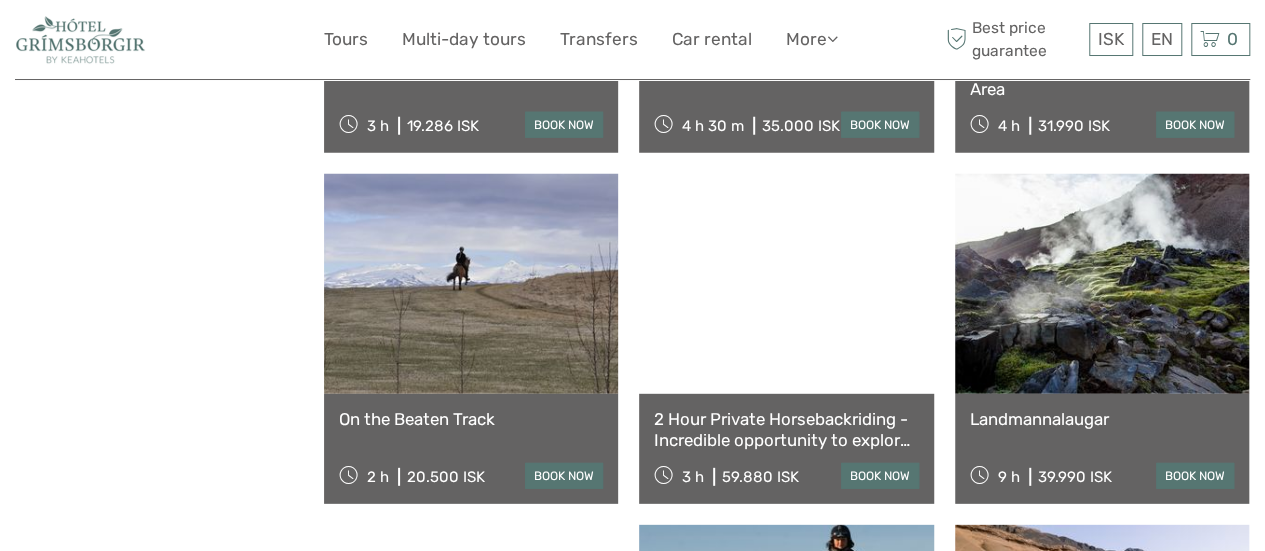 scroll, scrollTop: 6597, scrollLeft: 0, axis: vertical 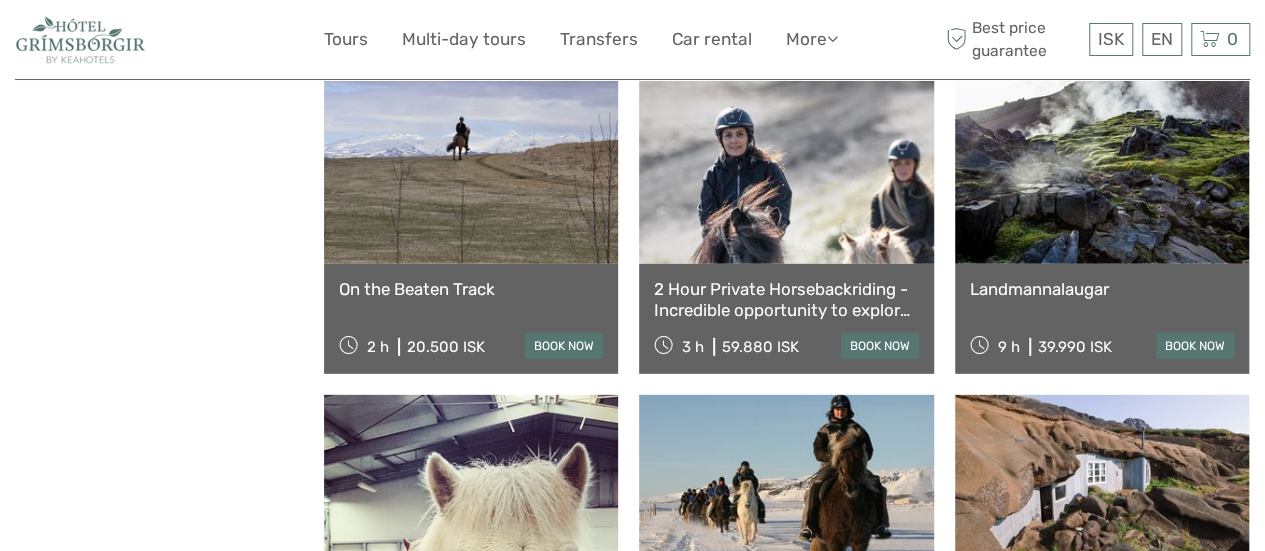 click on "Show filters
Hide filters
Filters
Showing ( [NUMBER] ) out of ( [NUMBER] ) tours
Clear all filters
Price
[PRICE] ISK   [PRICE] ISK
Clear
Private tours
Best Of
Best for Self Drive
([NUMBER])
Best of Summer
([NUMBER])
Best of Winter
([NUMBER])
Classic Tours
([NUMBER])
No available tags
Travel Method
Boat
([NUMBER])
Bus
([NUMBER])
Flying
([NUMBER])" at bounding box center [169, -2087] 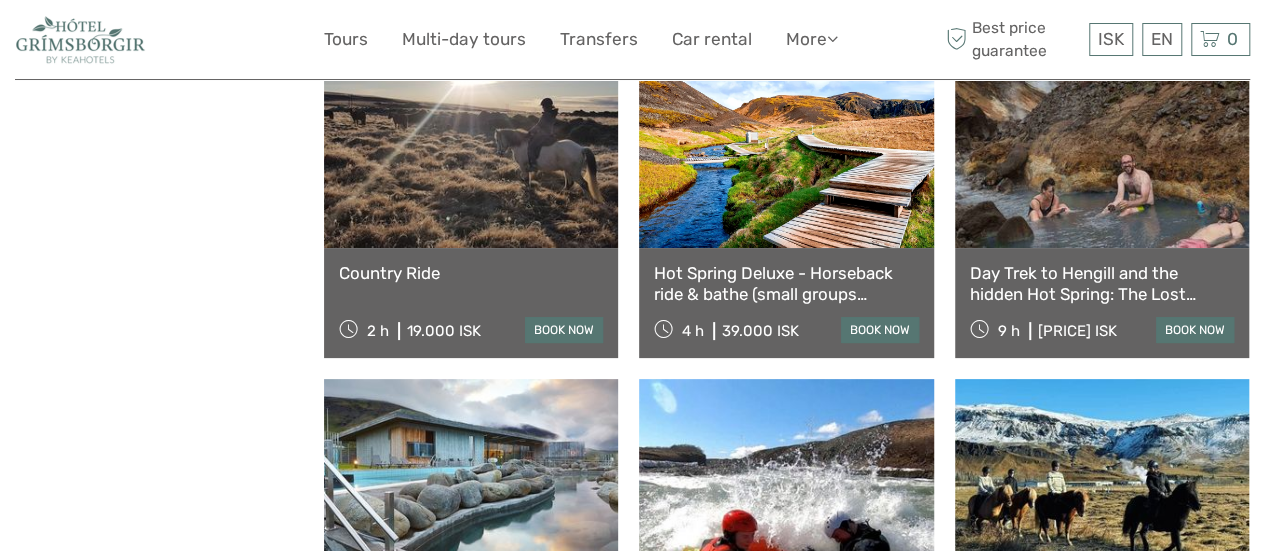 scroll, scrollTop: 7938, scrollLeft: 0, axis: vertical 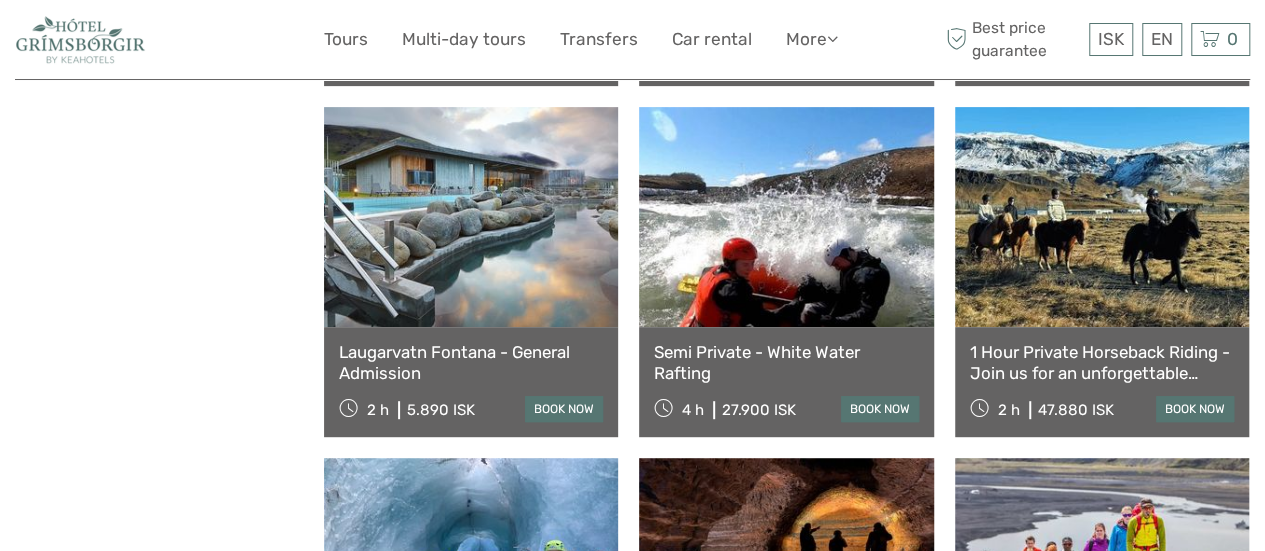 click on "Show filters
Hide filters
Filters
Showing ( [NUMBER] ) out of ( [NUMBER] ) tours
Clear all filters
Price
[PRICE] ISK   [PRICE] ISK
Clear
Private tours
Best Of
Best for Self Drive
([NUMBER])
Best of Summer
([NUMBER])
Best of Winter
([NUMBER])
Classic Tours
([NUMBER])
No available tags
Travel Method
Boat
([NUMBER])
Bus
([NUMBER])
Flying
([NUMBER])" at bounding box center [169, -3428] 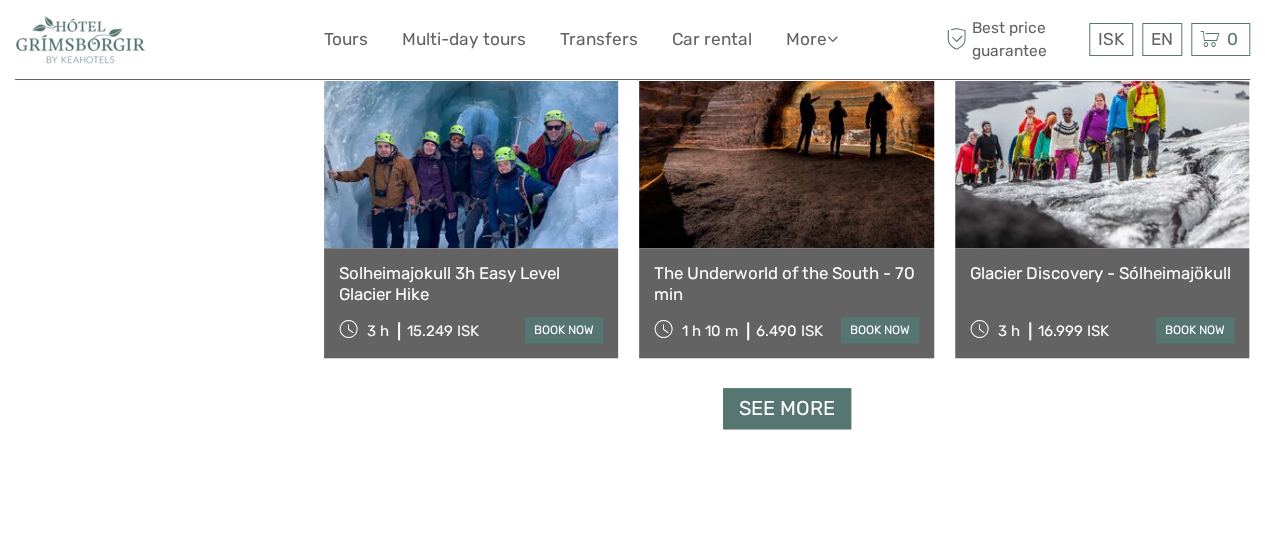 scroll, scrollTop: 8369, scrollLeft: 0, axis: vertical 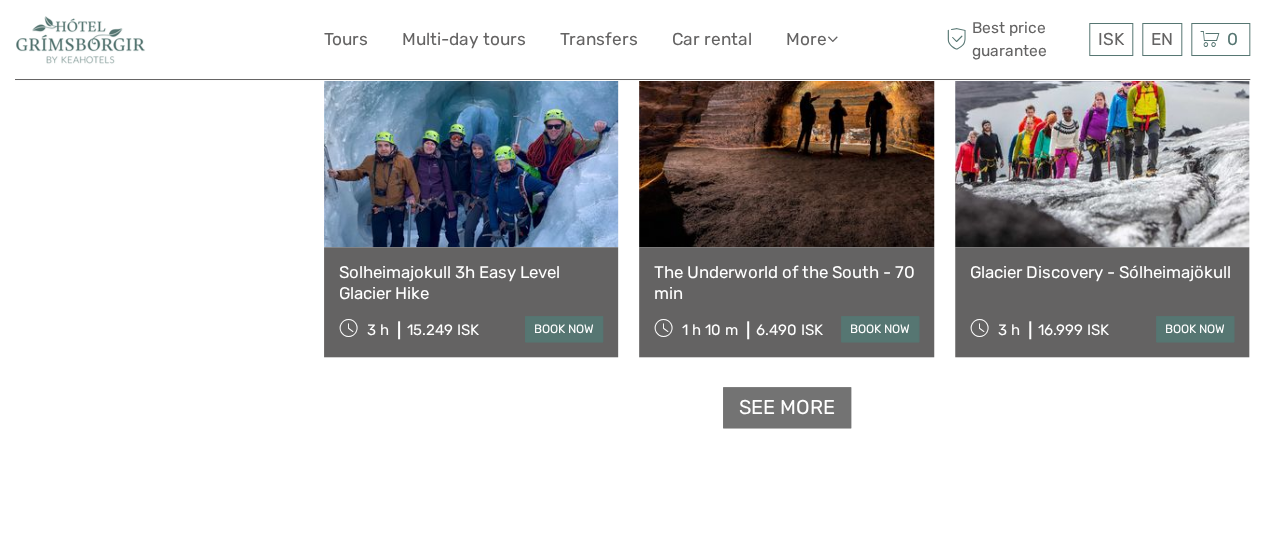 click on "See more" at bounding box center [787, 407] 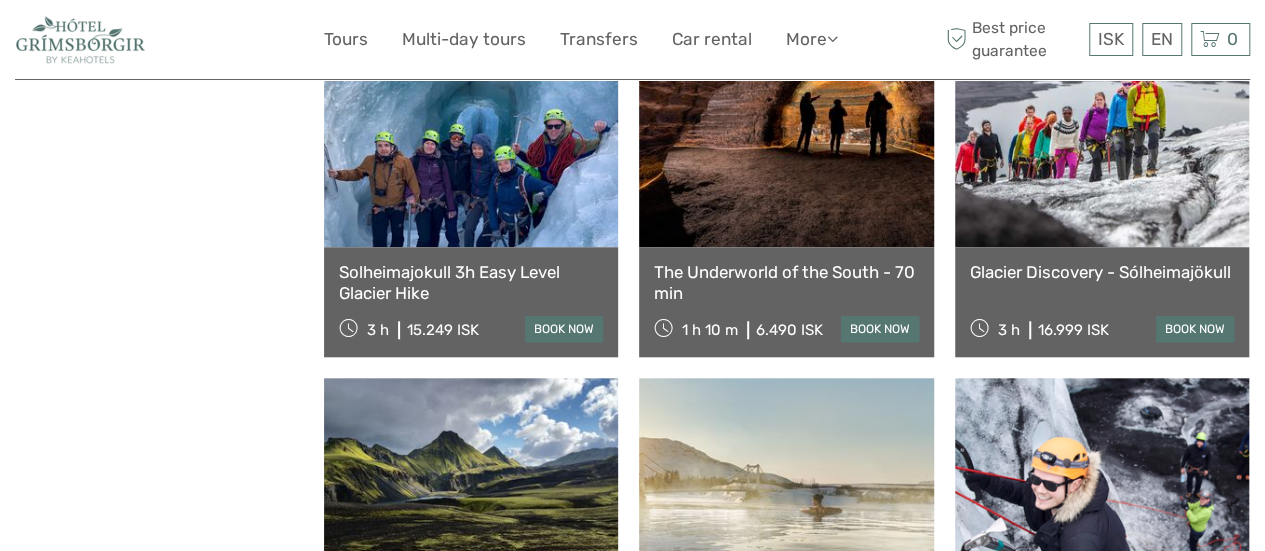 click on "Show filters
Hide filters
Filters
Showing ( [NUMBER] ) out of ( [NUMBER] ) tours
Clear all filters
Price
[PRICE] ISK   [PRICE] ISK
Clear
Private tours
Best Of
Best for Self Drive
([NUMBER])
Best of Summer
([NUMBER])
Best of Winter
([NUMBER])
Classic Tours
([NUMBER])
No available tags
Travel Method
Boat
([NUMBER])
Bus
([NUMBER])
Flying
([NUMBER])" at bounding box center [169, -2806] 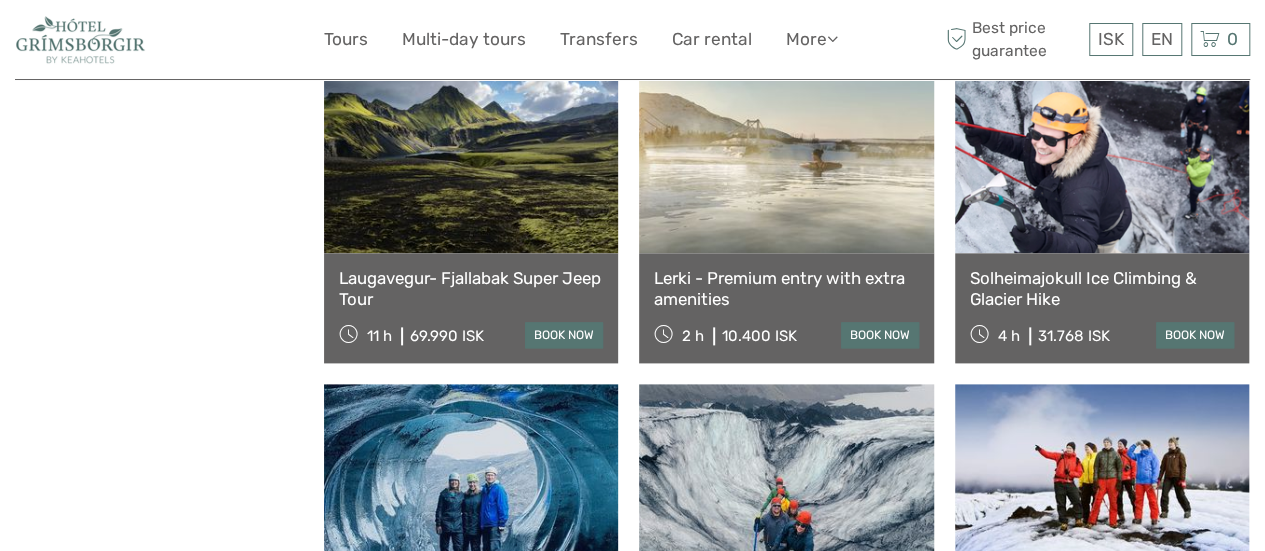 scroll, scrollTop: 8757, scrollLeft: 0, axis: vertical 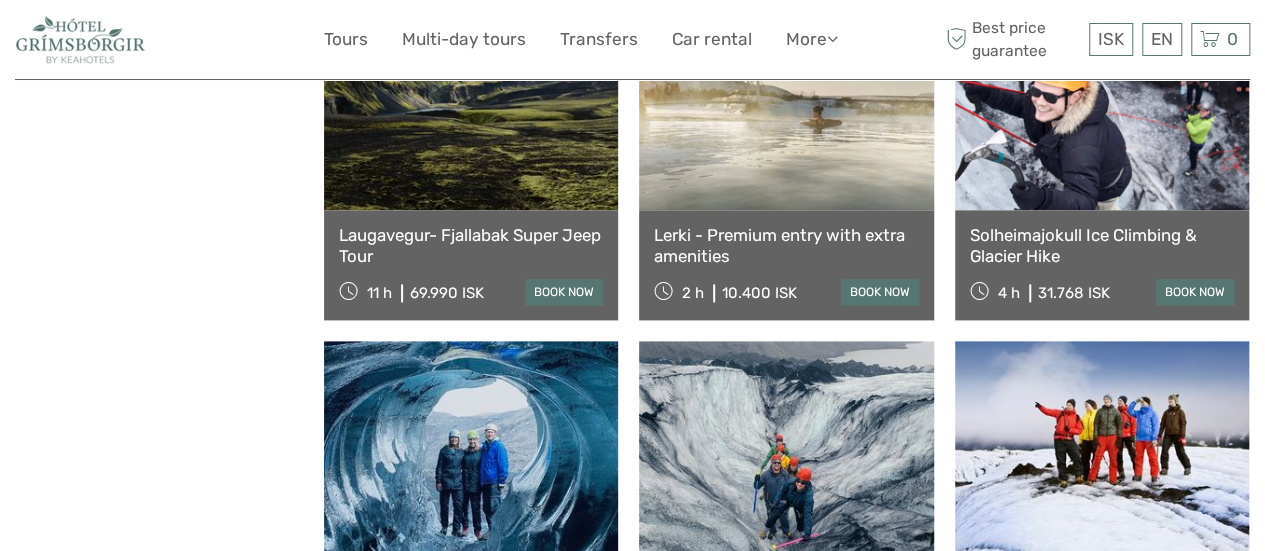 click on "Show filters
Hide filters
Filters
Showing ( [NUMBER] ) out of ( [NUMBER] ) tours
Clear all filters
Price
[PRICE] ISK   [PRICE] ISK
Clear
Private tours
Best Of
Best for Self Drive
([NUMBER])
Best of Summer
([NUMBER])
Best of Winter
([NUMBER])
Classic Tours
([NUMBER])
No available tags
Travel Method
Boat
([NUMBER])
Bus
([NUMBER])
Flying
([NUMBER])" at bounding box center [169, -3194] 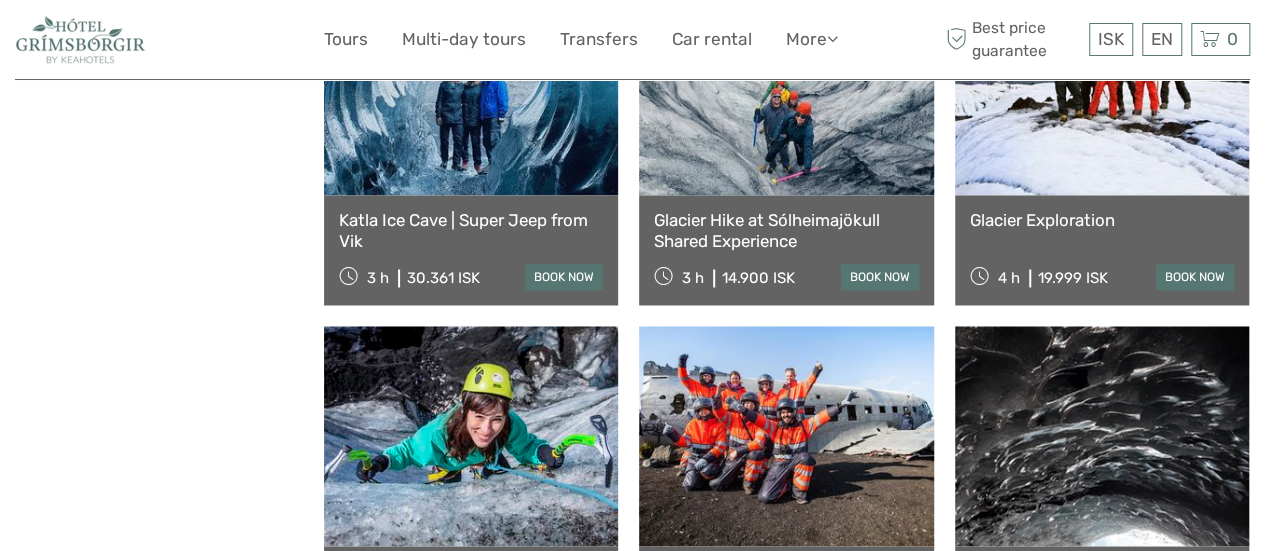 scroll, scrollTop: 9124, scrollLeft: 0, axis: vertical 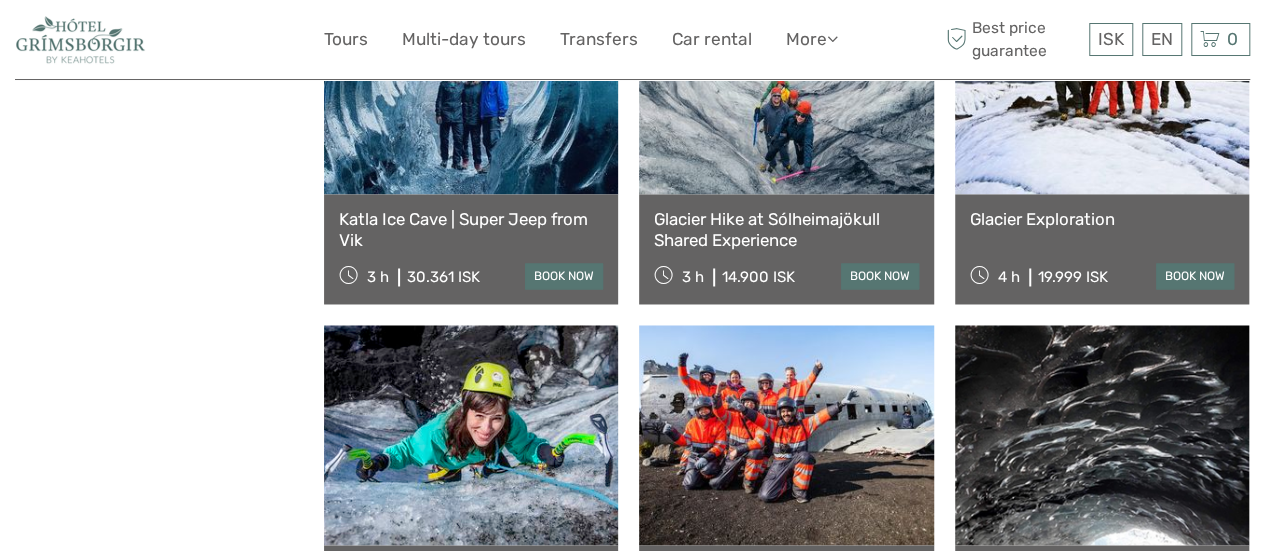 click on "Show filters
Hide filters
Filters
Showing ( [NUMBER] ) out of ( [NUMBER] ) tours
Clear all filters
Price
[PRICE] ISK   [PRICE] ISK
Clear
Private tours
Best Of
Best for Self Drive
([NUMBER])
Best of Summer
([NUMBER])
Best of Winter
([NUMBER])
Classic Tours
([NUMBER])
No available tags
Travel Method
Boat
([NUMBER])
Bus
([NUMBER])
Flying
([NUMBER])" at bounding box center (169, -3561) 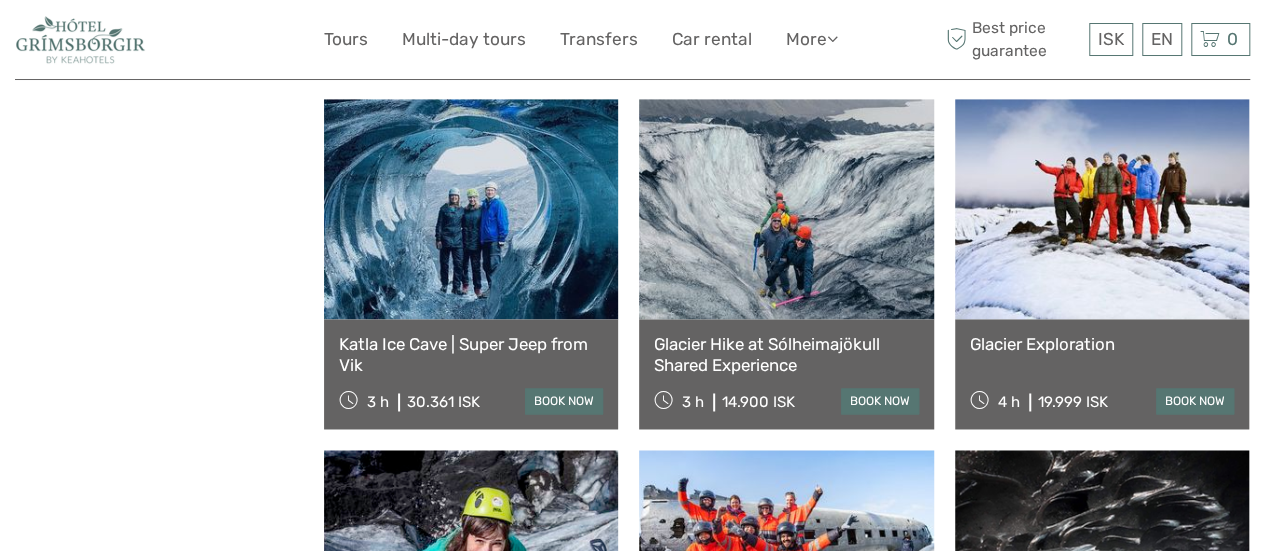 scroll, scrollTop: 8996, scrollLeft: 0, axis: vertical 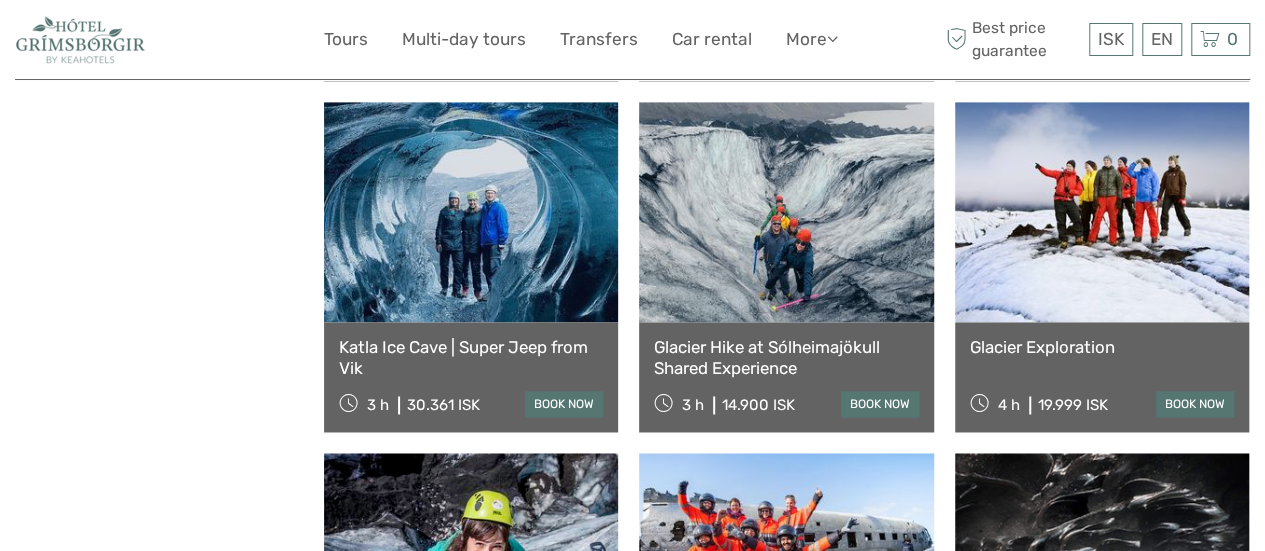 drag, startPoint x: 411, startPoint y: 333, endPoint x: 252, endPoint y: 371, distance: 163.47783 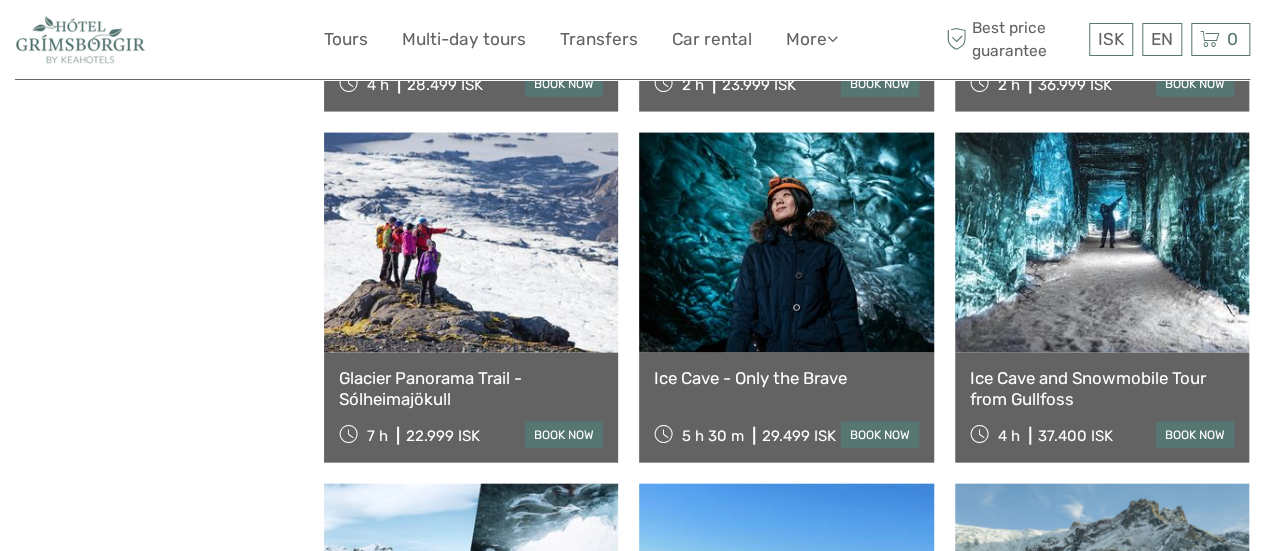 scroll, scrollTop: 9668, scrollLeft: 0, axis: vertical 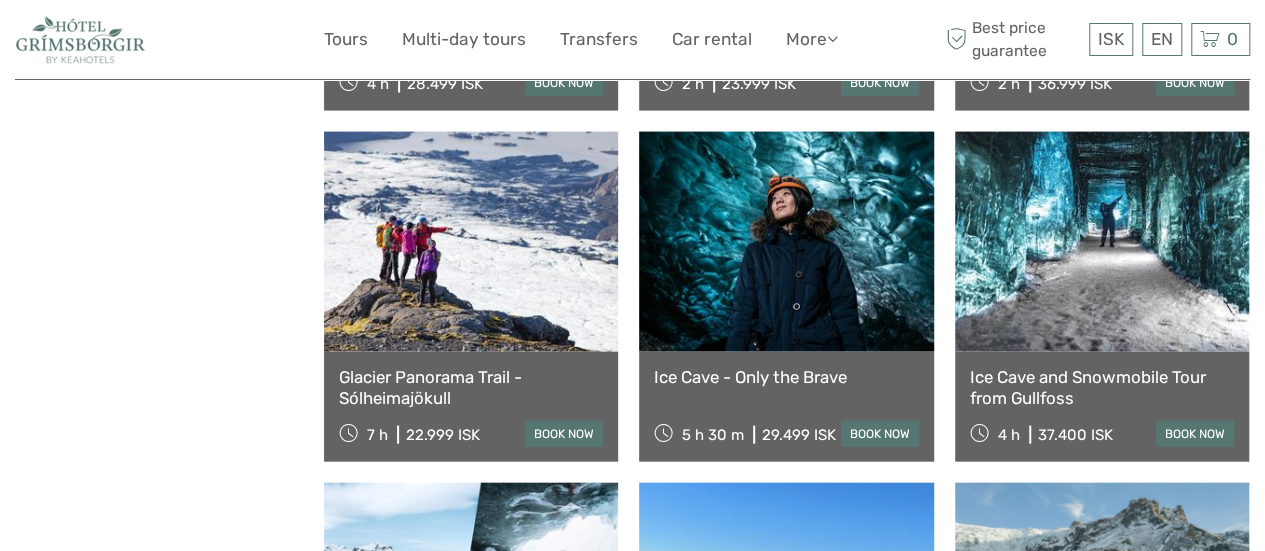 click on "Show filters
Hide filters
Filters
Showing ( [NUMBER] ) out of ( [NUMBER] ) tours
Clear all filters
Price
[PRICE] ISK   [PRICE] ISK
Clear
Private tours
Best Of
Best for Self Drive
([NUMBER])
Best of Summer
([NUMBER])
Best of Winter
([NUMBER])
Classic Tours
([NUMBER])
No available tags
Travel Method
Boat
([NUMBER])
Bus
([NUMBER])
Flying
([NUMBER])" at bounding box center (169, -4105) 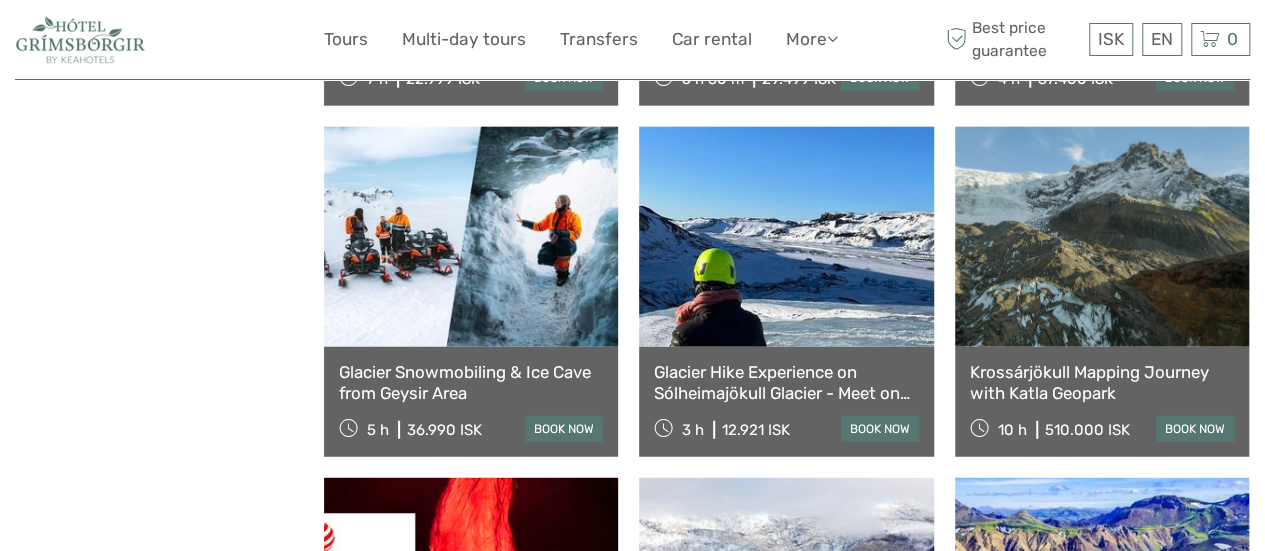 scroll, scrollTop: 10025, scrollLeft: 0, axis: vertical 